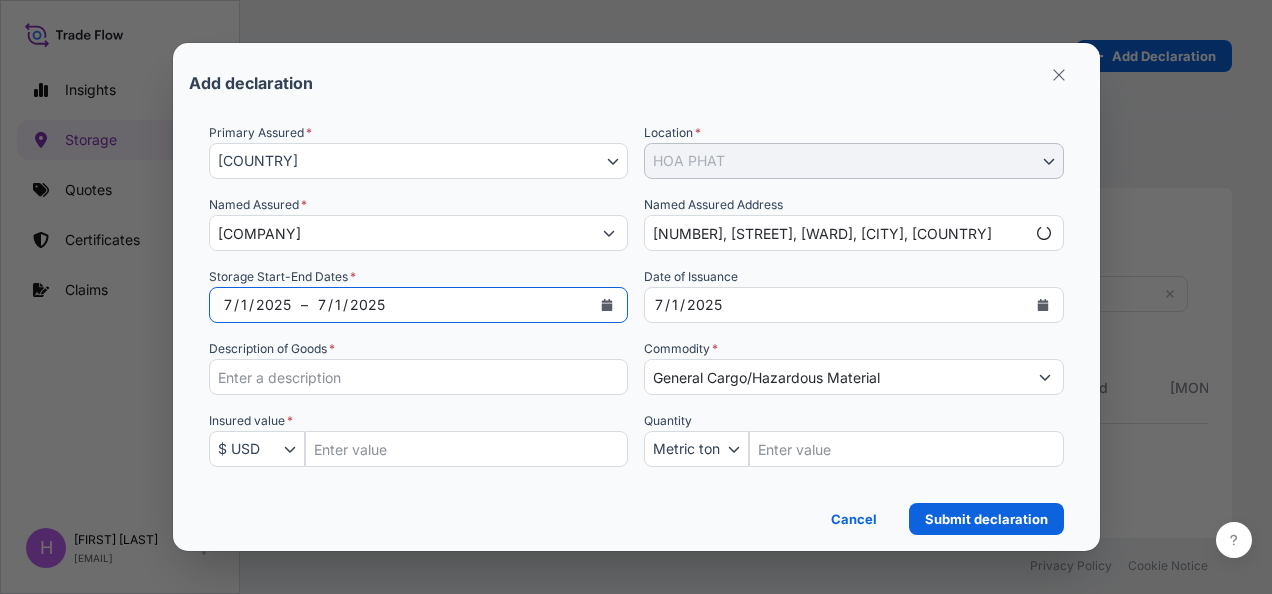 select on "31611" 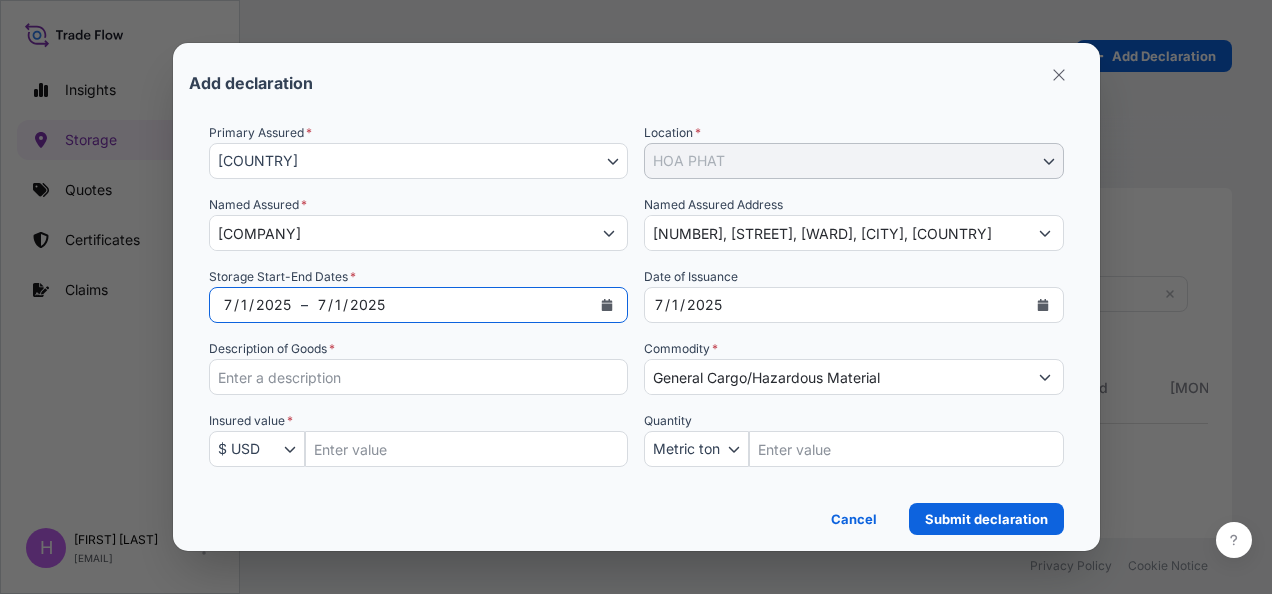 click 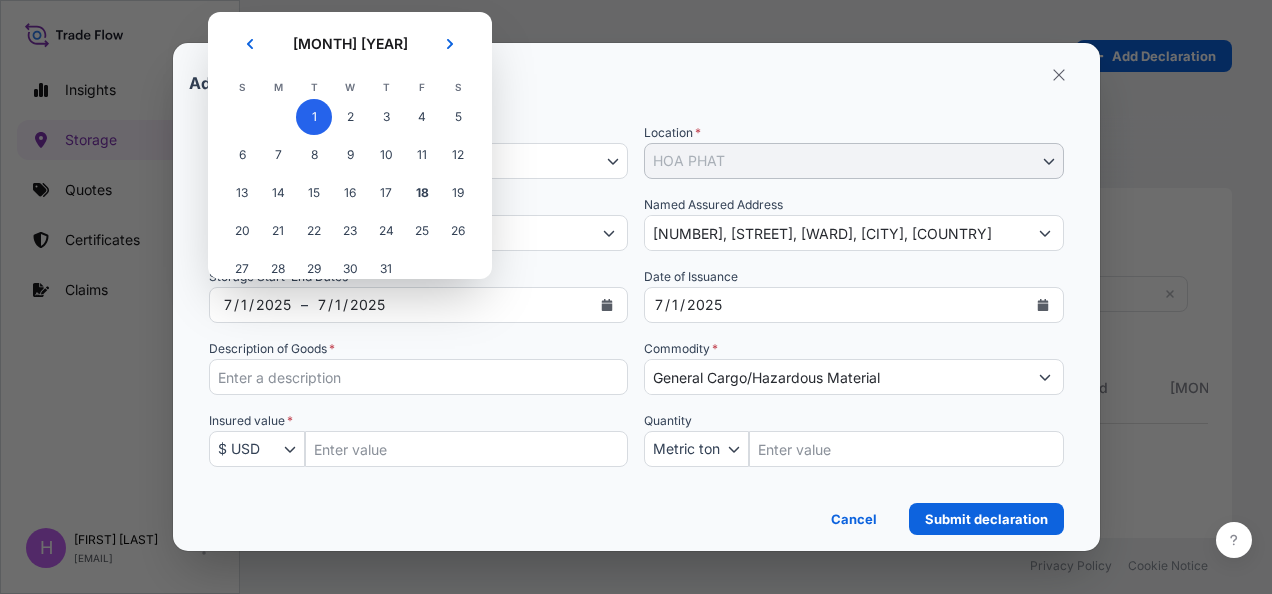 click on "1" at bounding box center (314, 117) 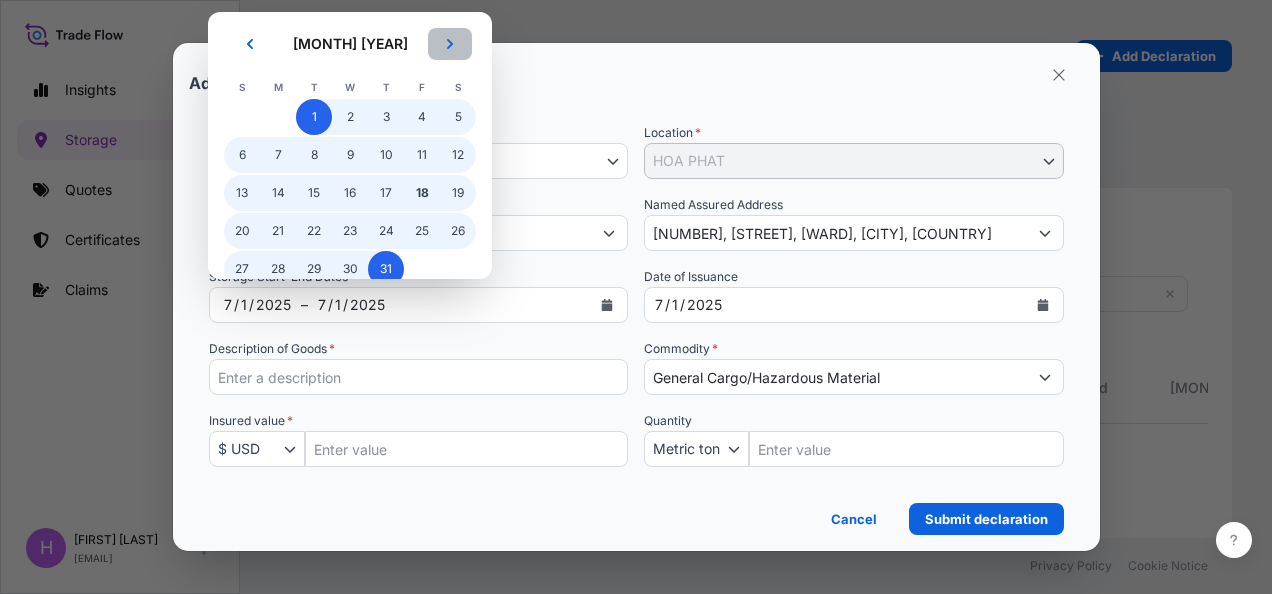 click at bounding box center (450, 44) 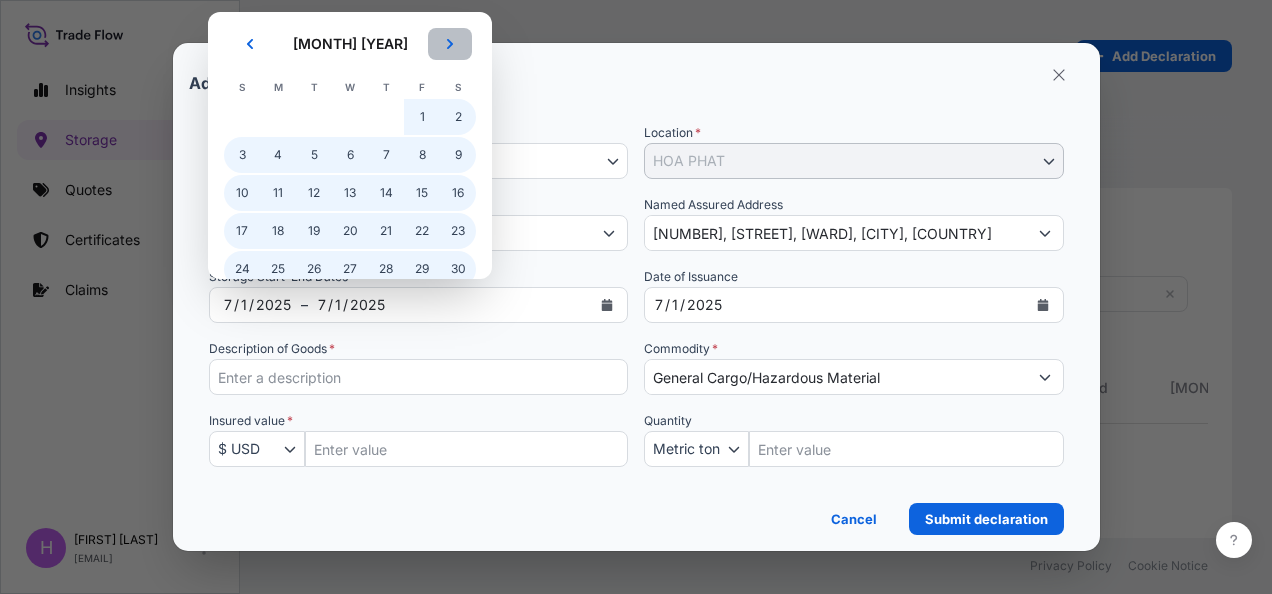 click at bounding box center [450, 44] 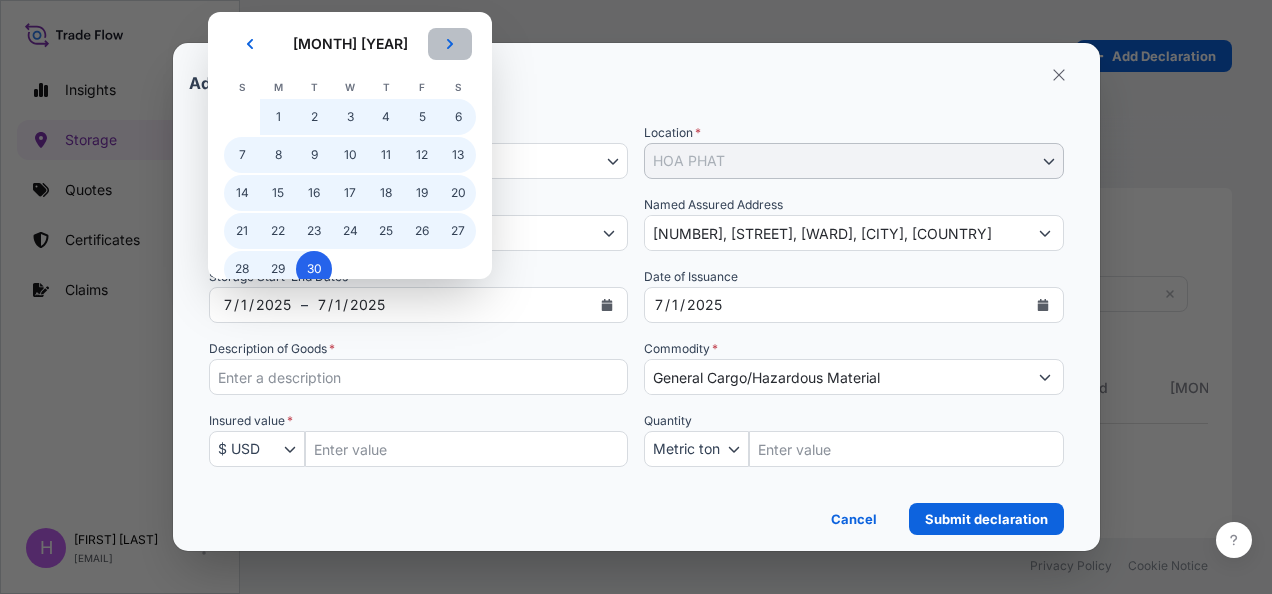 click at bounding box center [450, 44] 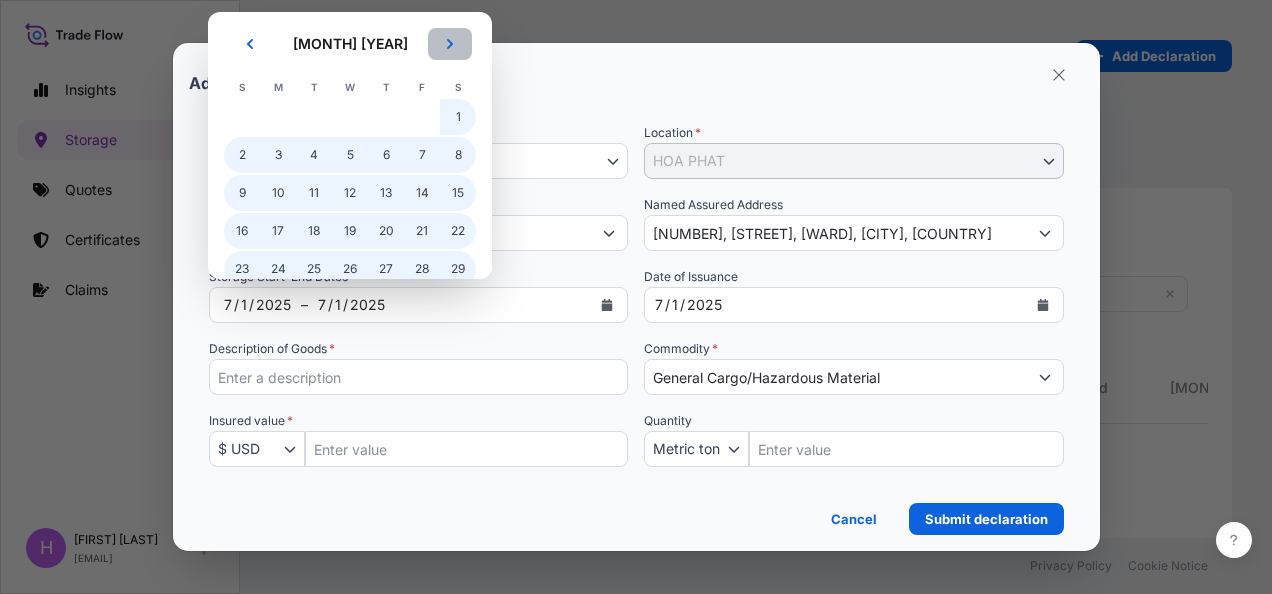 click at bounding box center (450, 44) 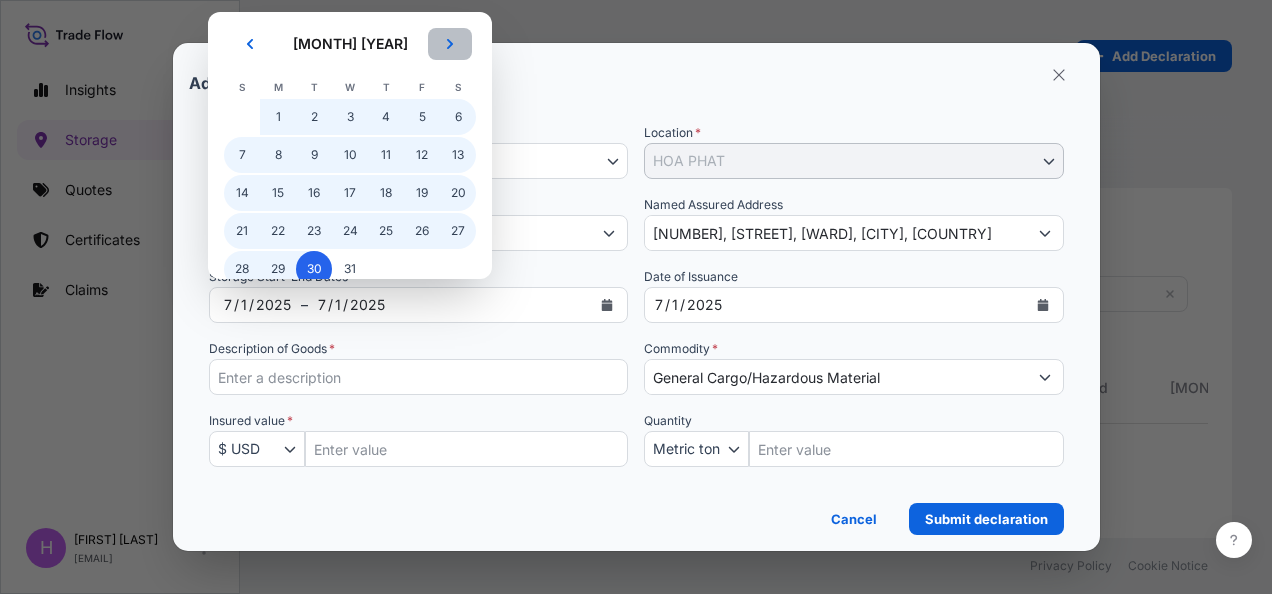 click at bounding box center (450, 44) 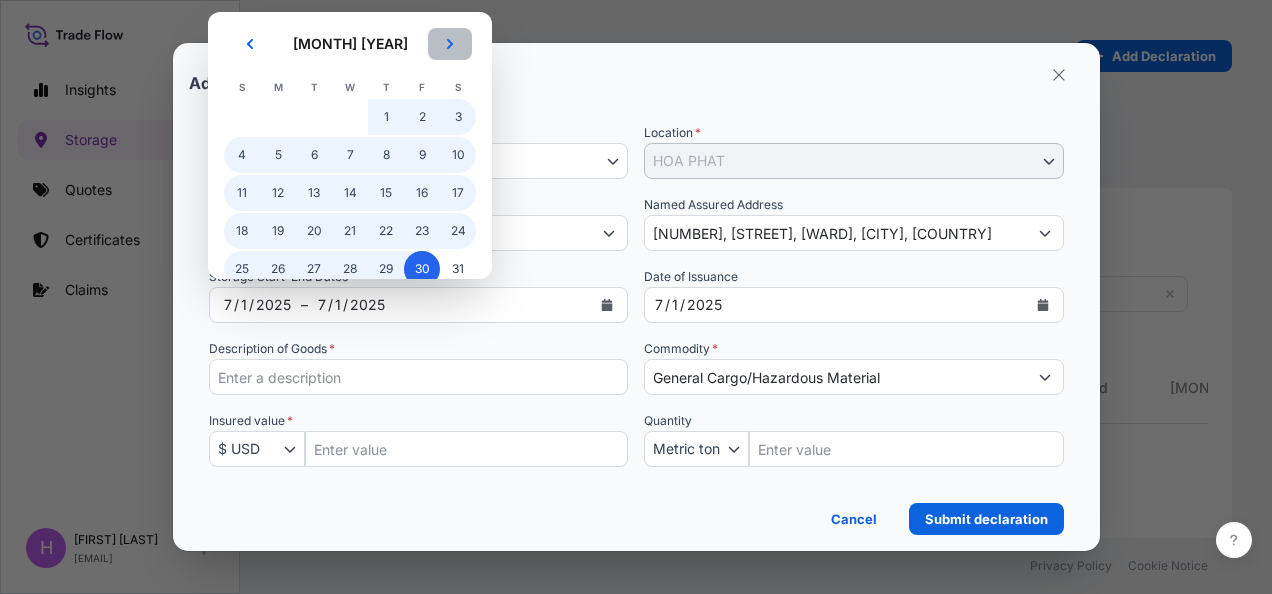 click at bounding box center [450, 44] 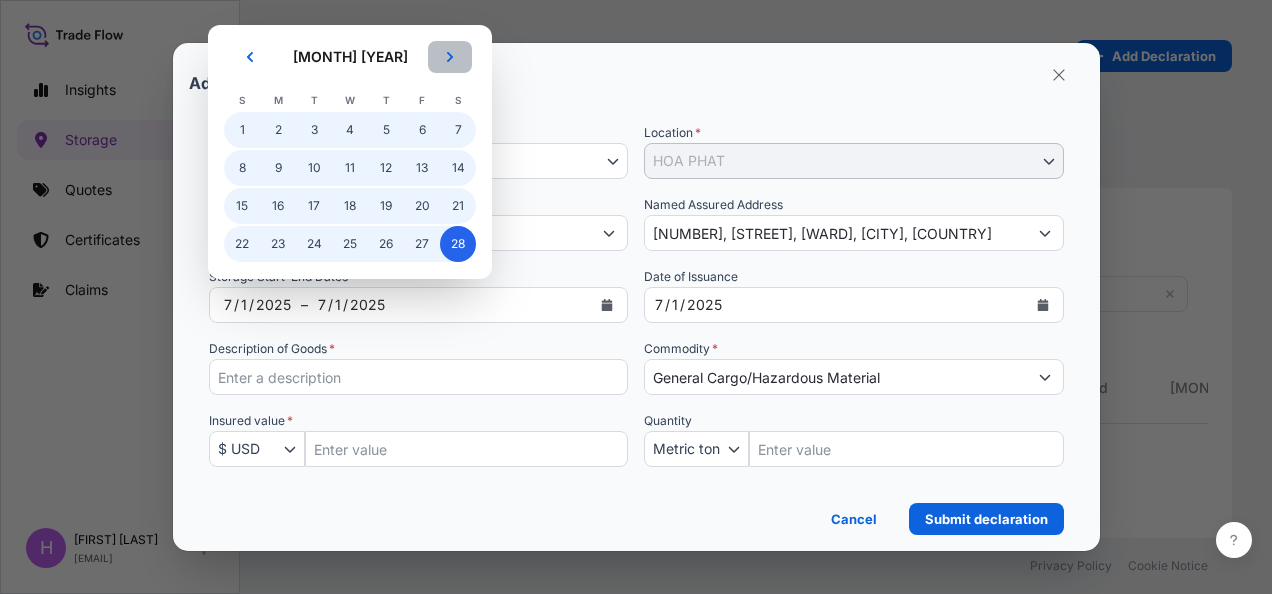 click at bounding box center (450, 57) 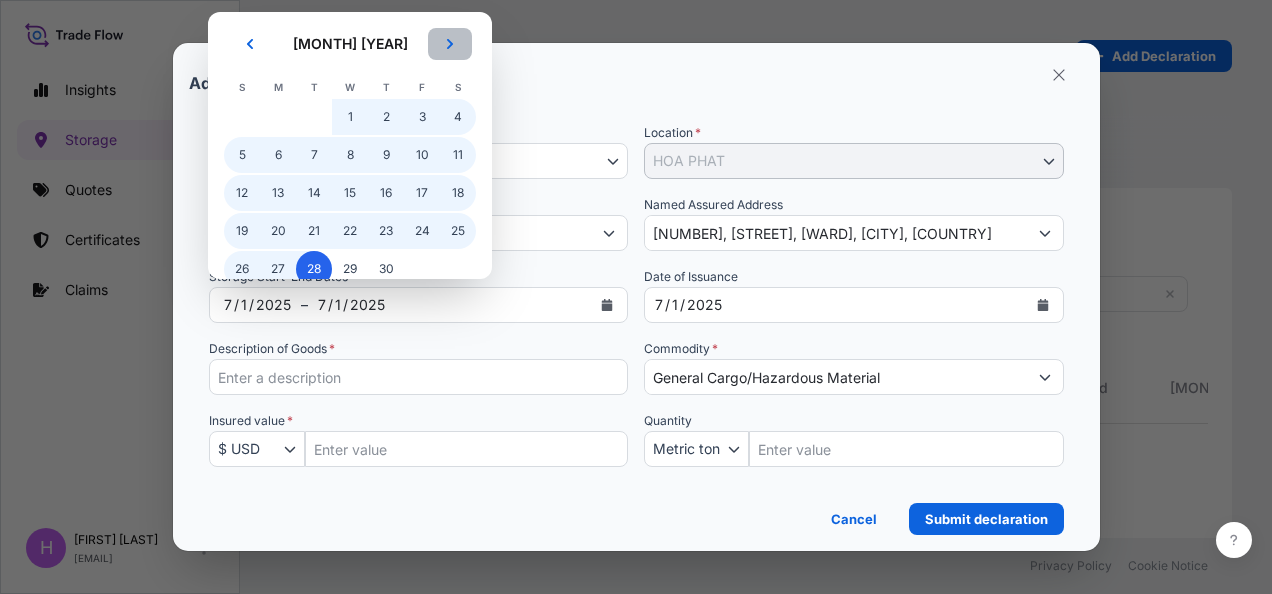 click at bounding box center [450, 44] 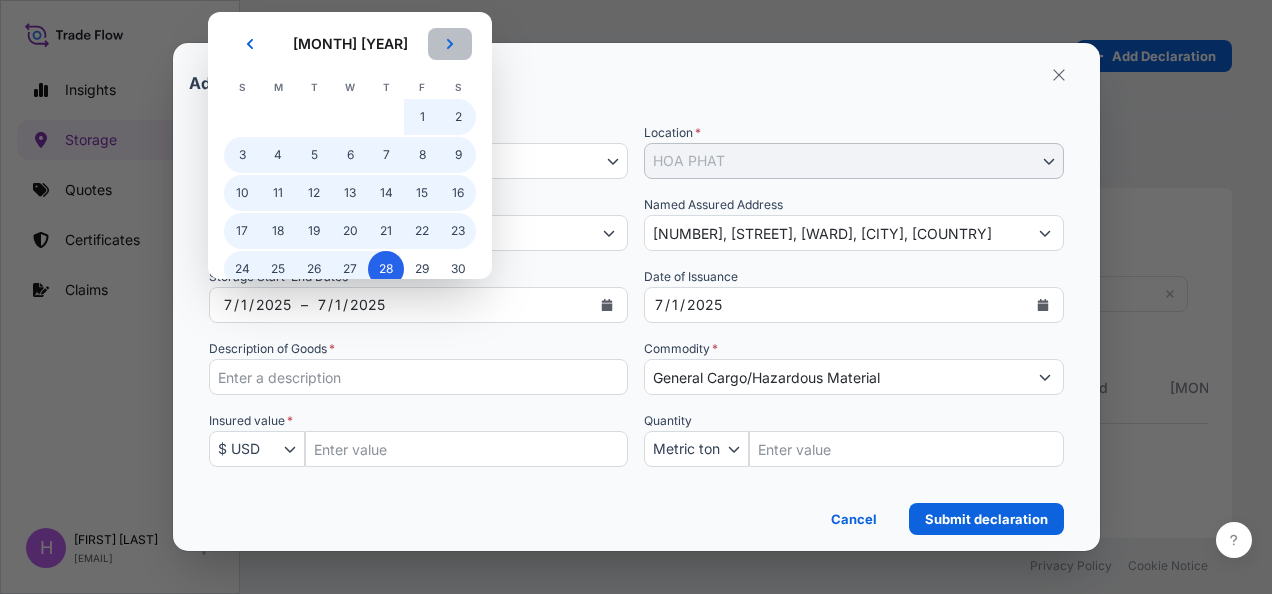 click at bounding box center [450, 44] 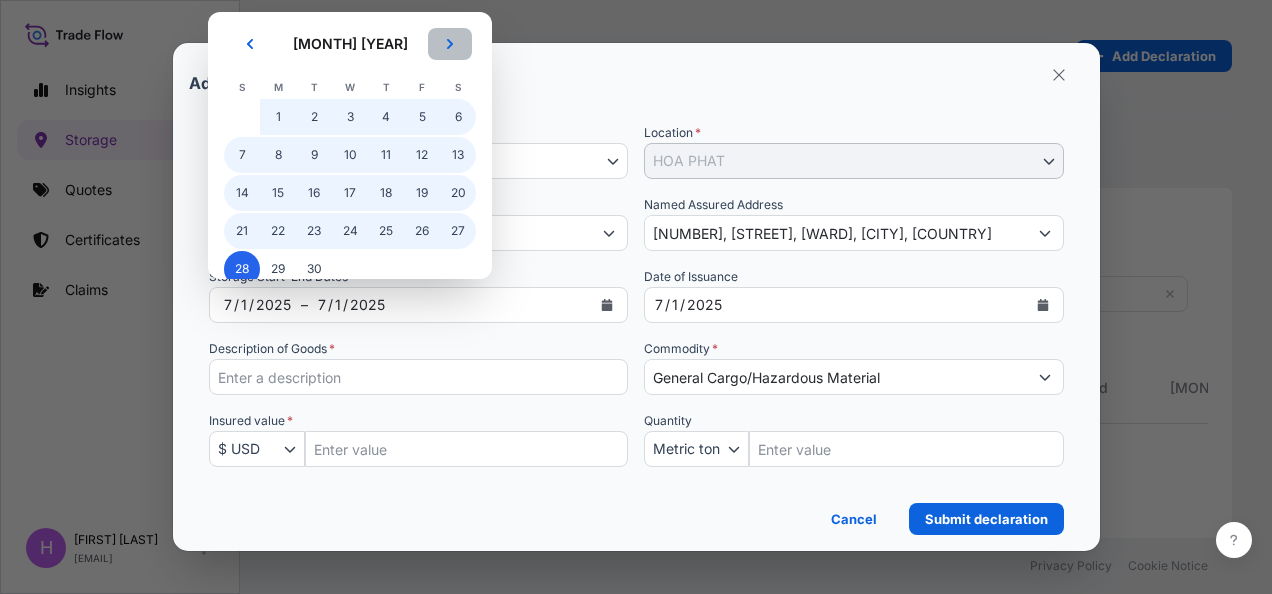 click at bounding box center (450, 44) 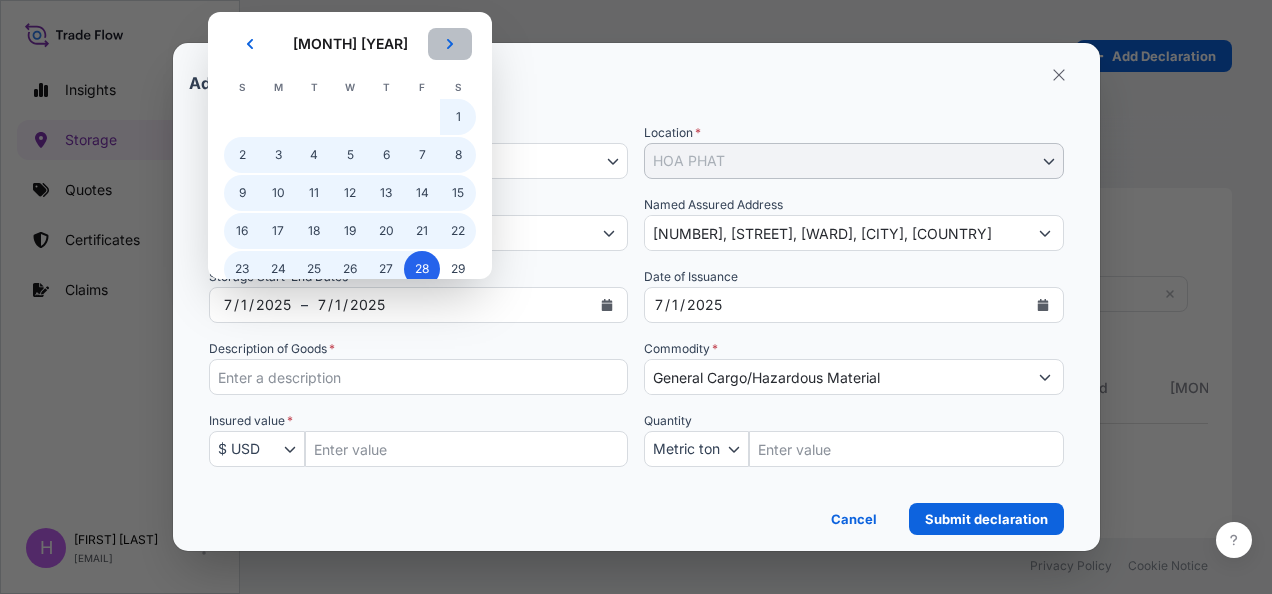 click at bounding box center [450, 44] 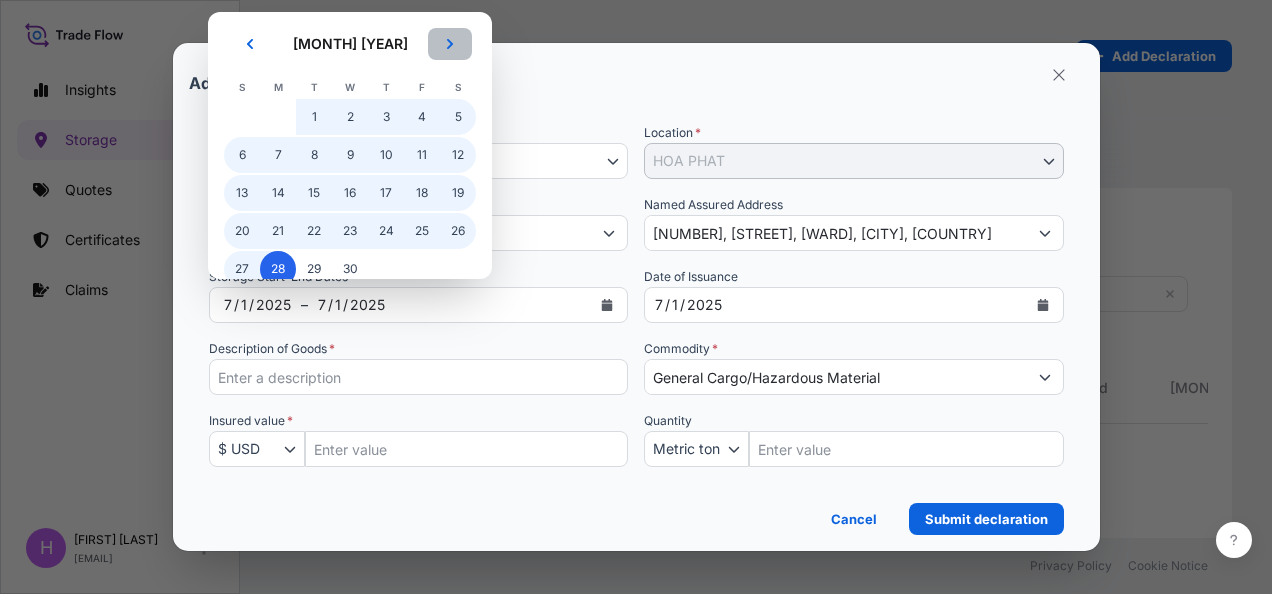 click at bounding box center [450, 44] 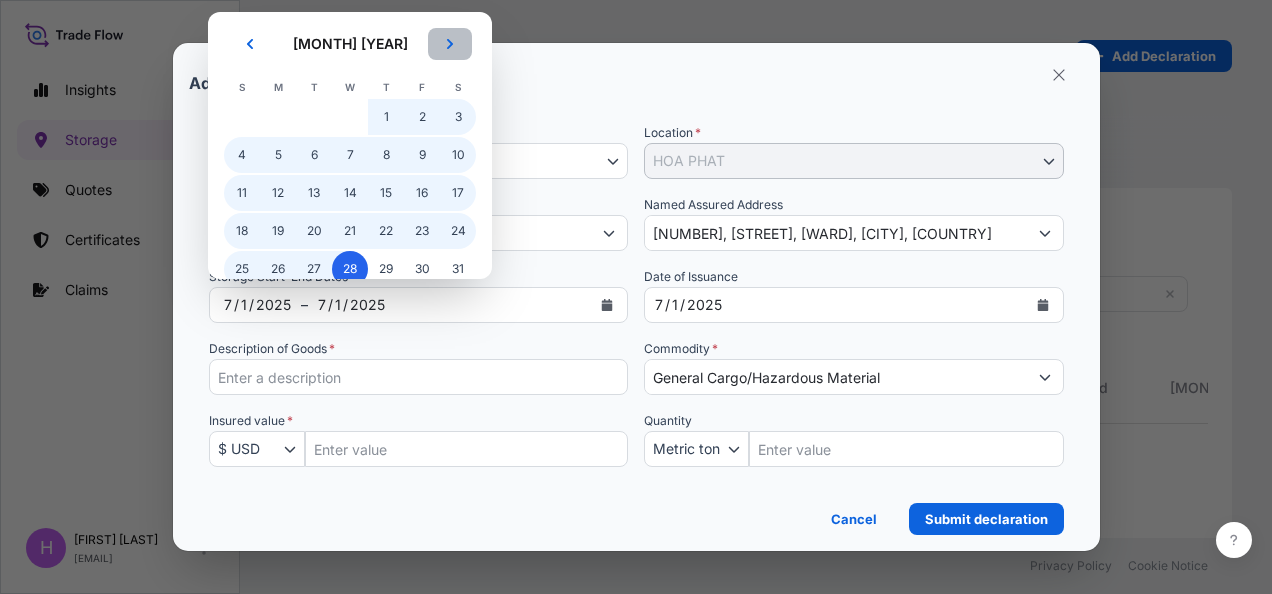 click at bounding box center [450, 44] 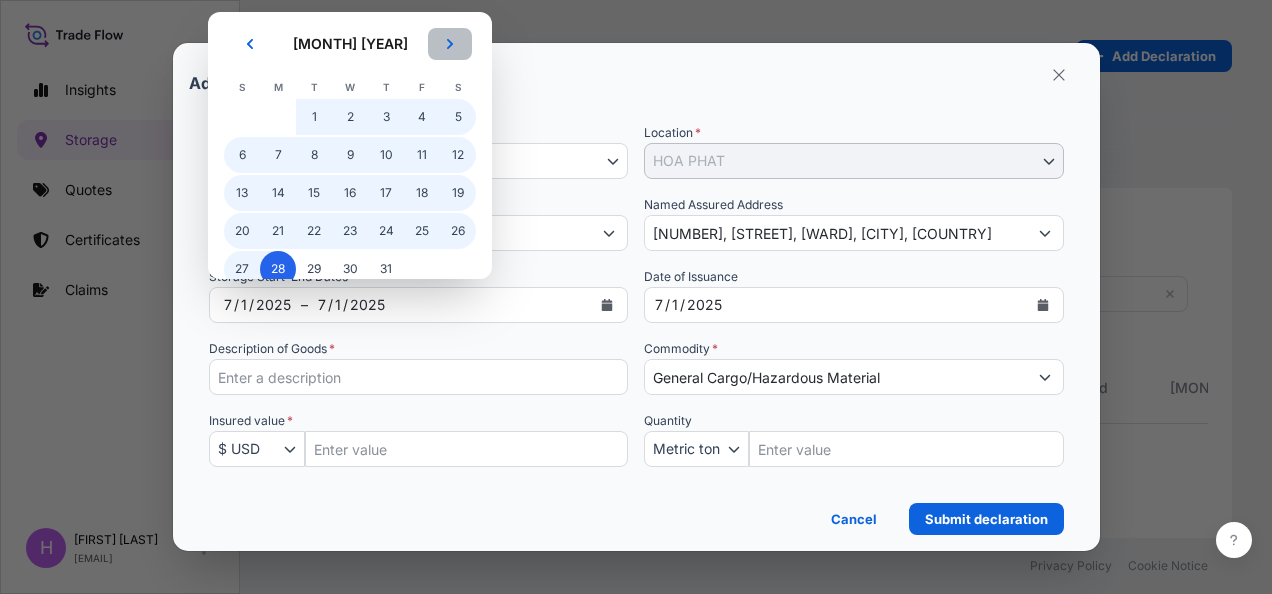 click at bounding box center (450, 44) 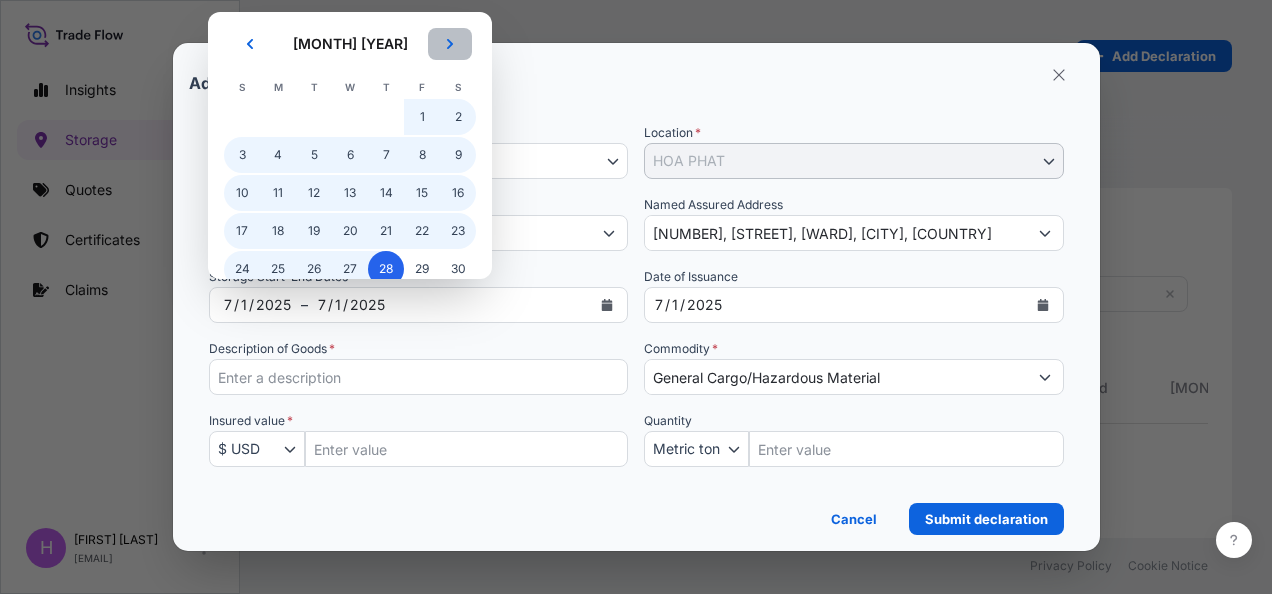 click at bounding box center (450, 44) 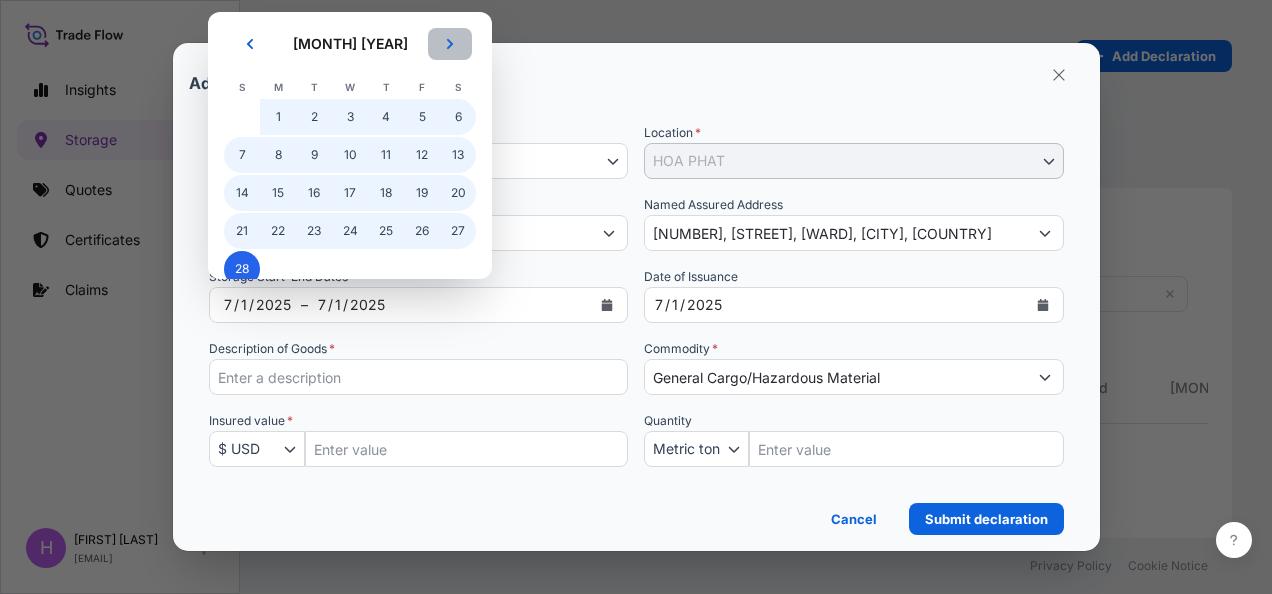 click at bounding box center (450, 44) 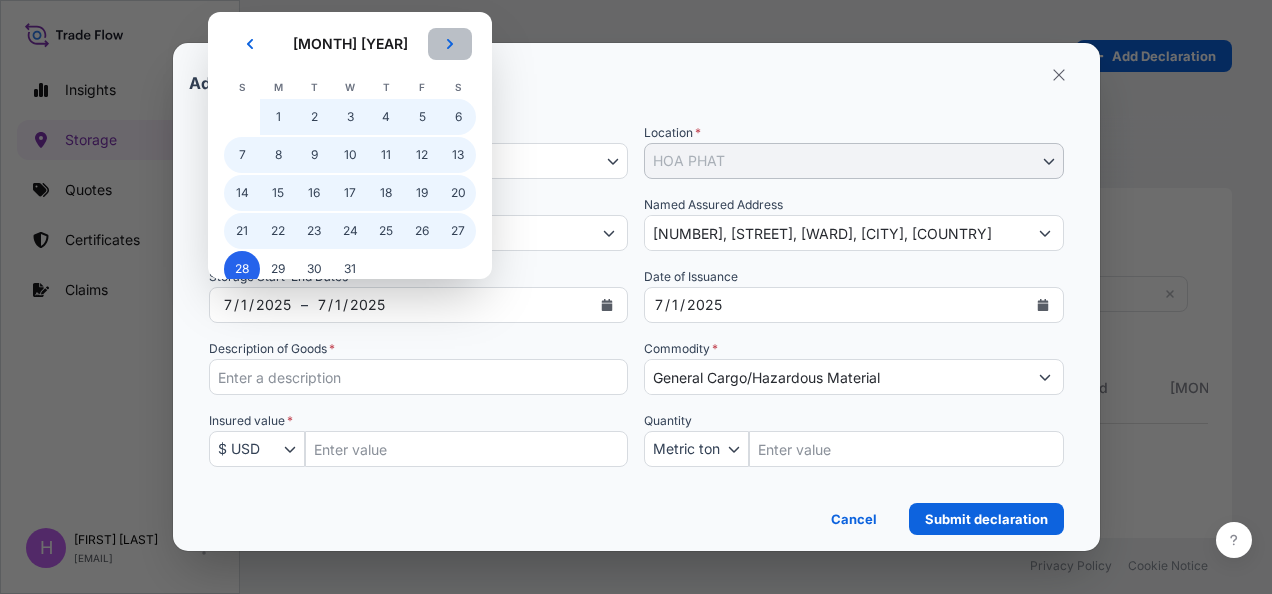 click at bounding box center [450, 44] 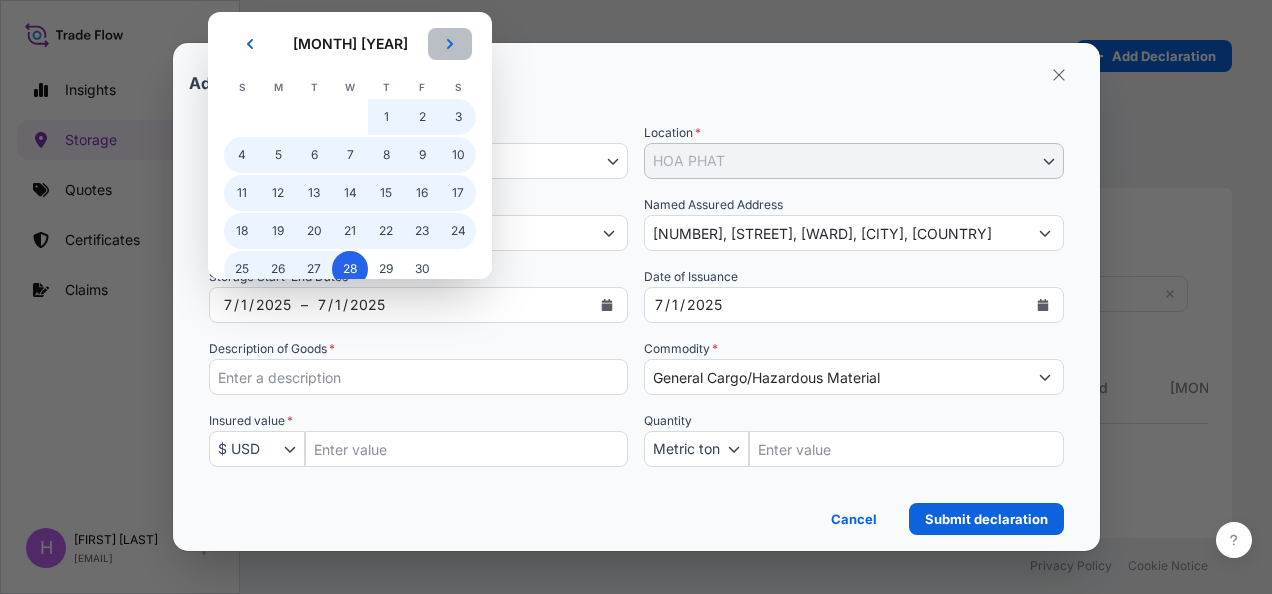 click at bounding box center (450, 44) 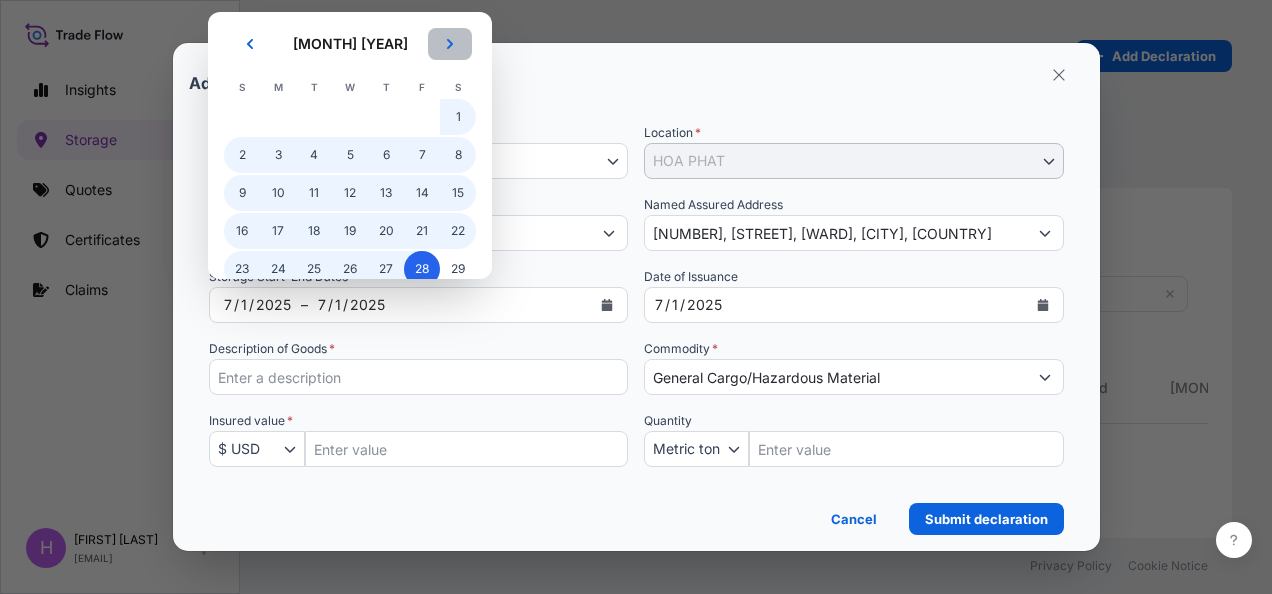 click at bounding box center (450, 44) 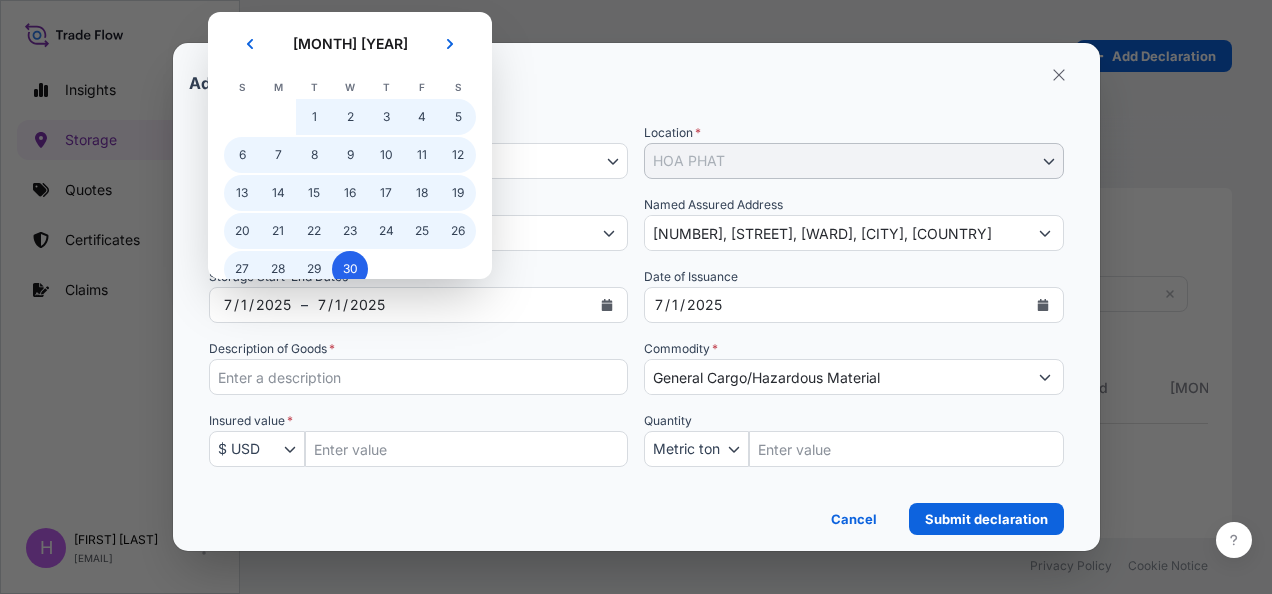 click on "30" at bounding box center [350, 269] 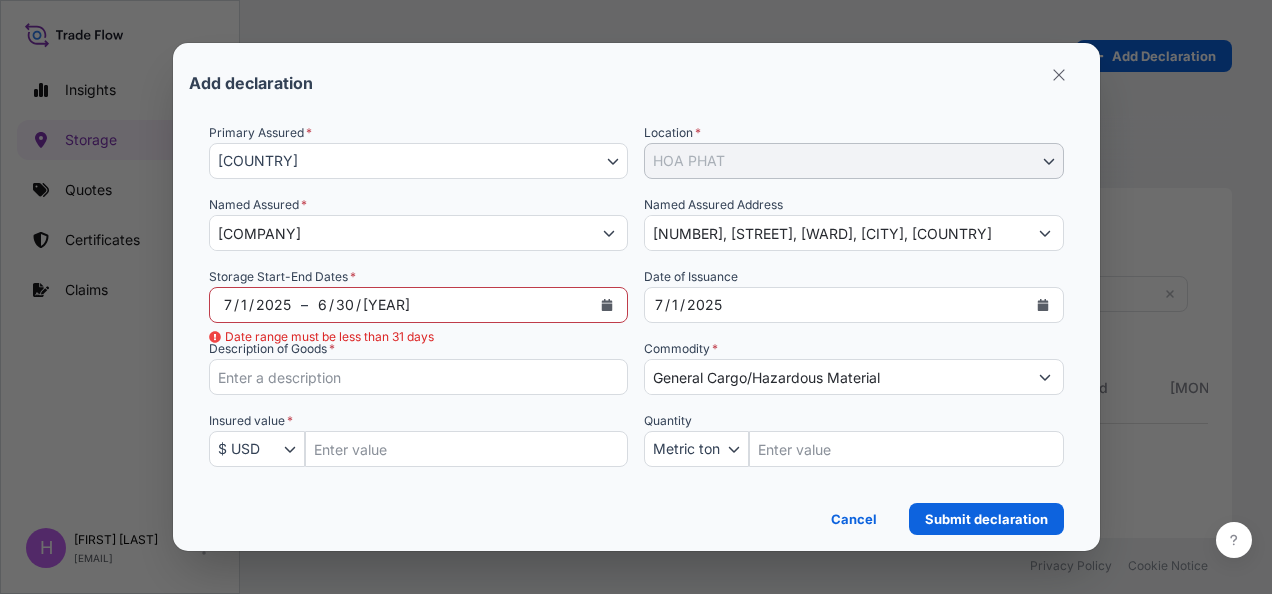click on "Description of Goods *" at bounding box center (419, 367) 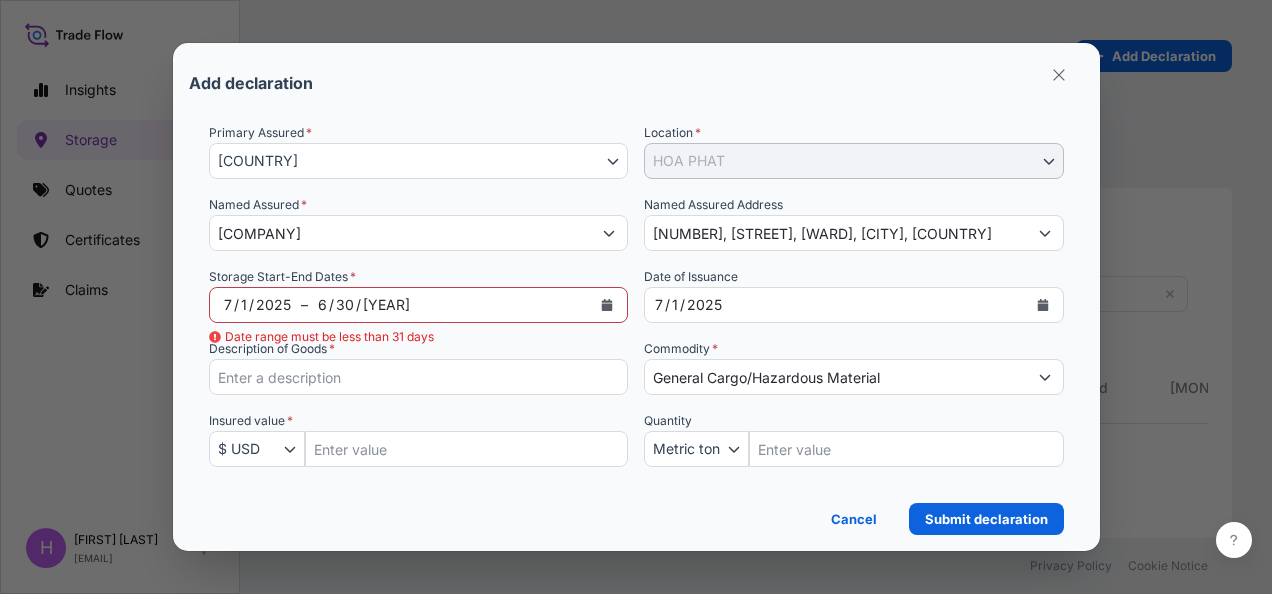 click on "/" at bounding box center (358, 305) 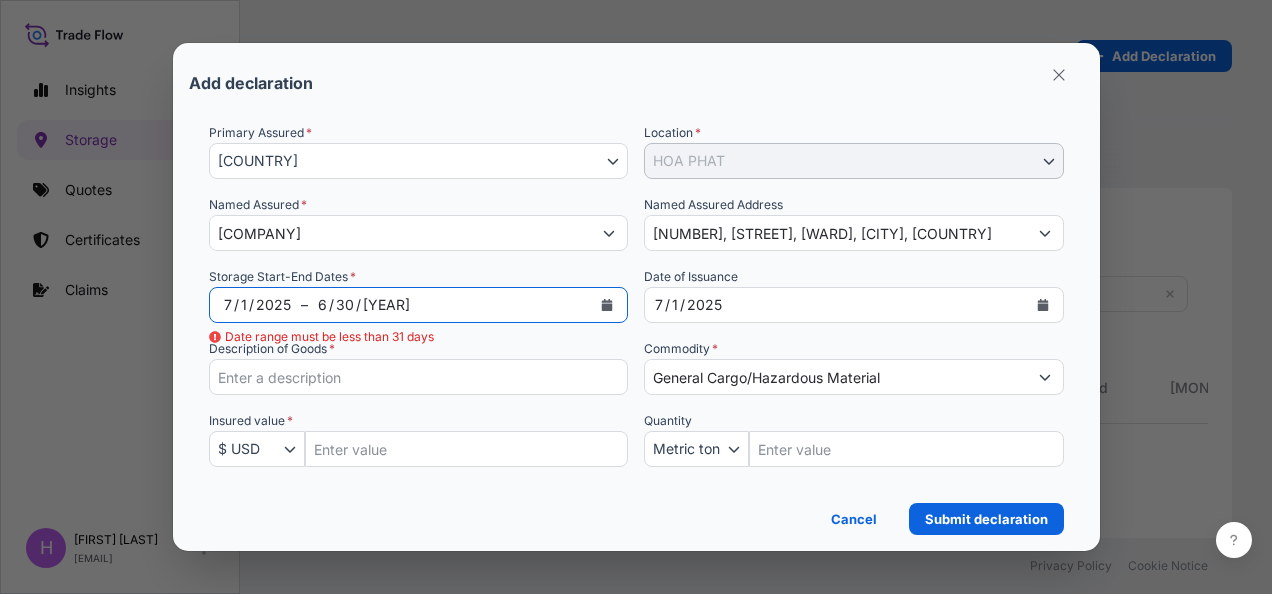click 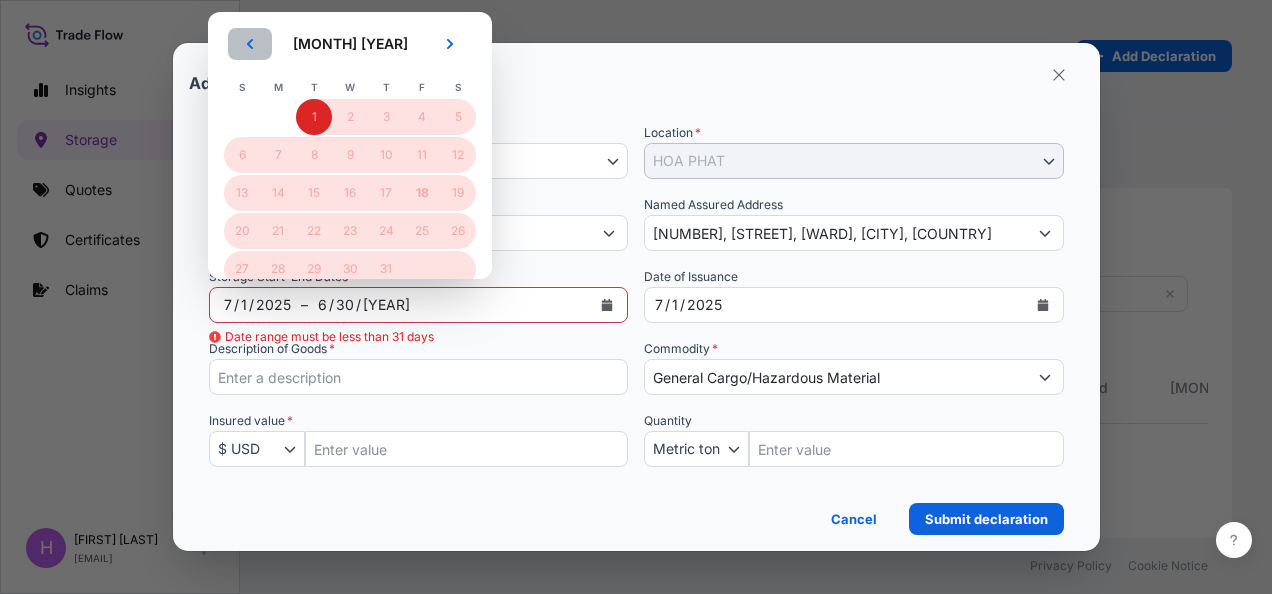 click 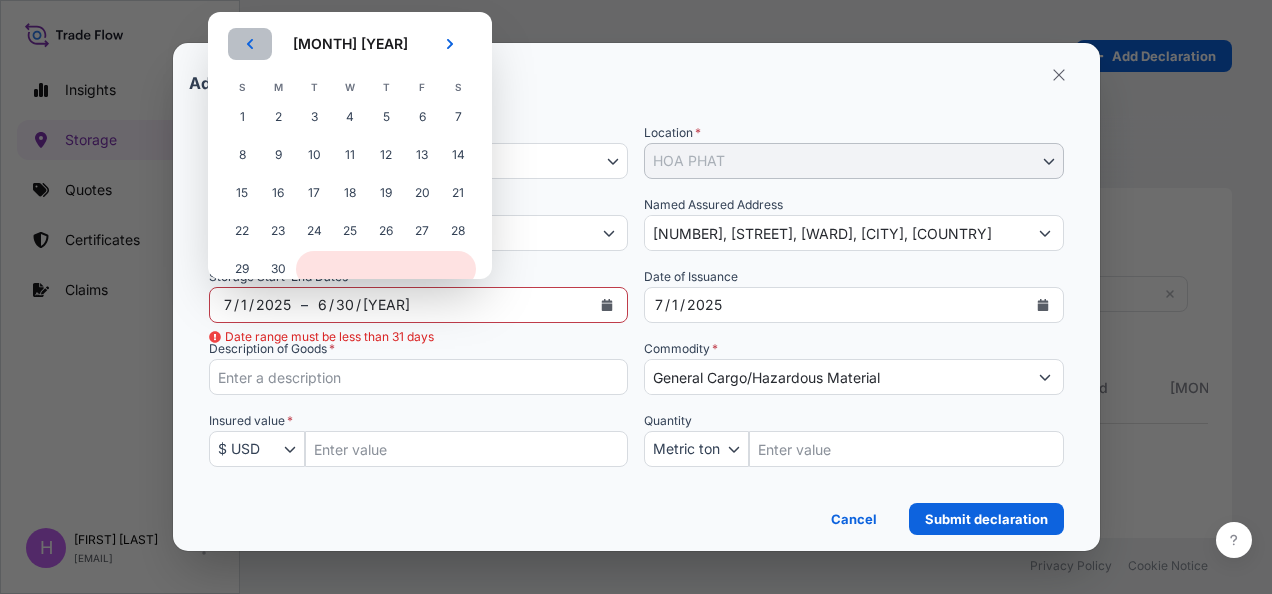 click 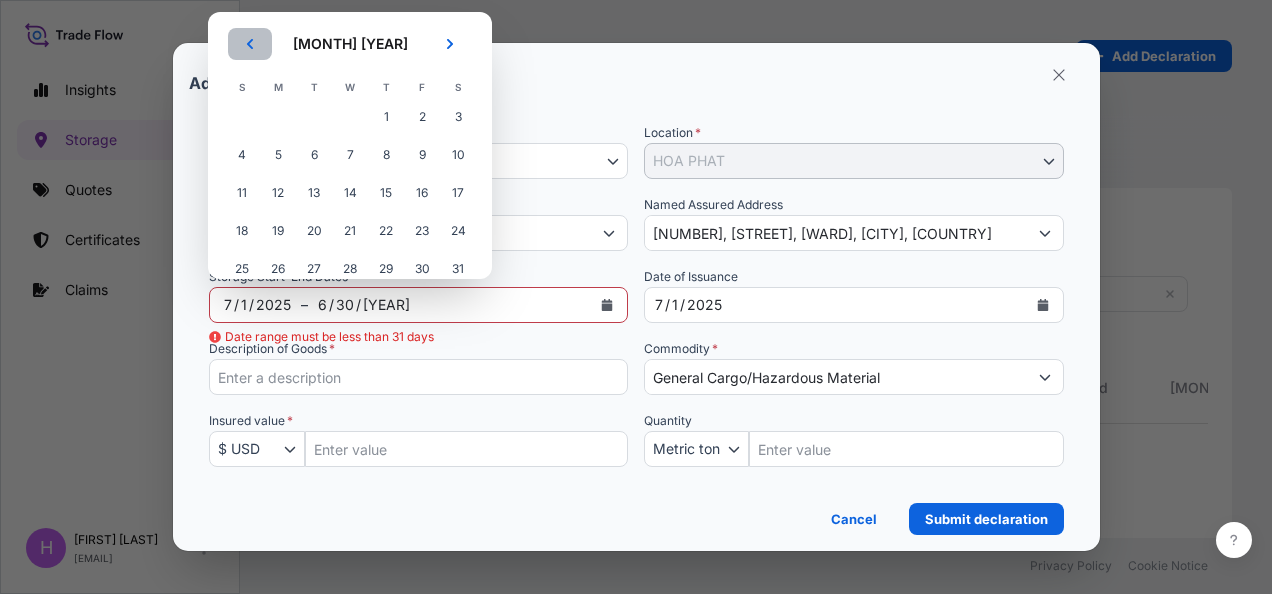 click 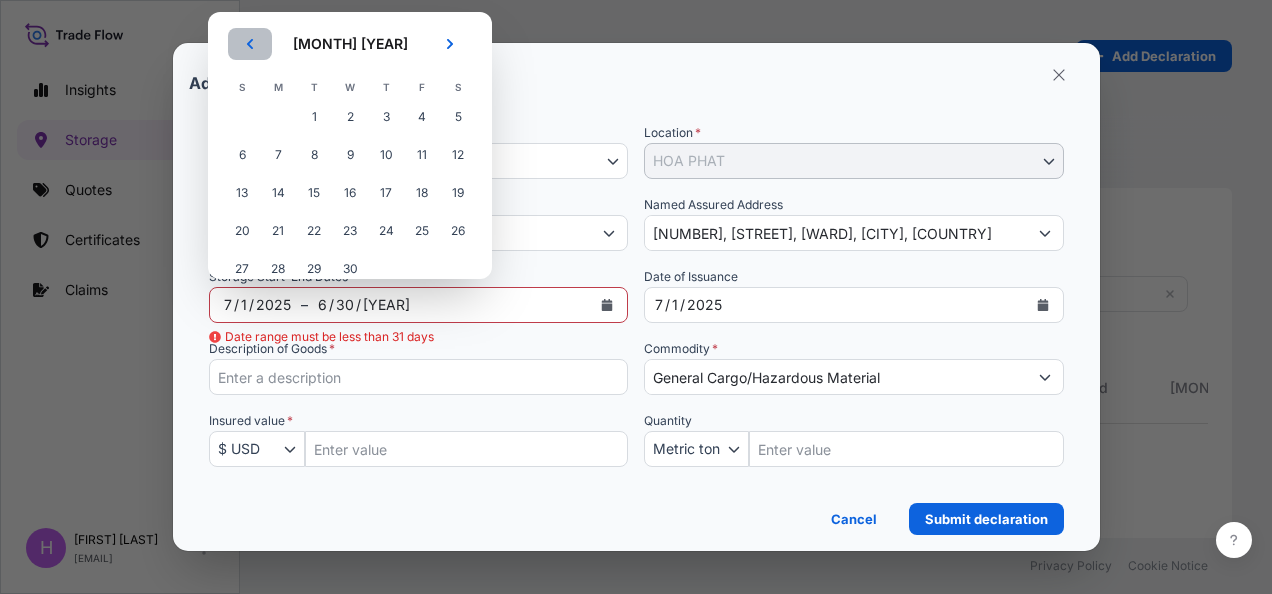 click 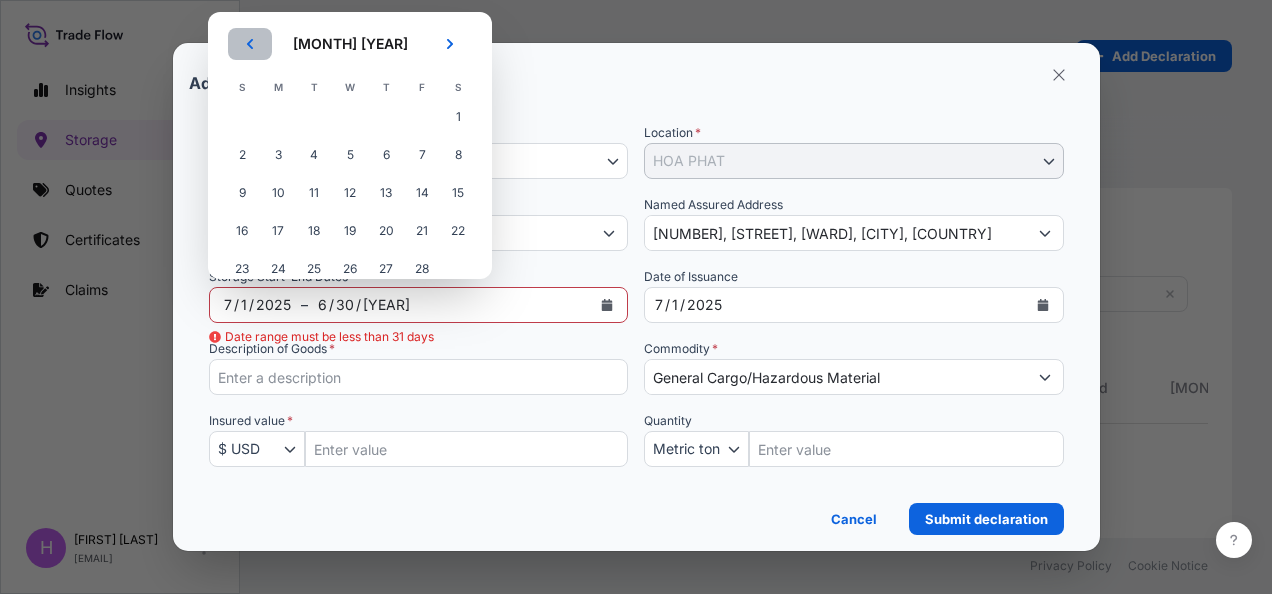 click 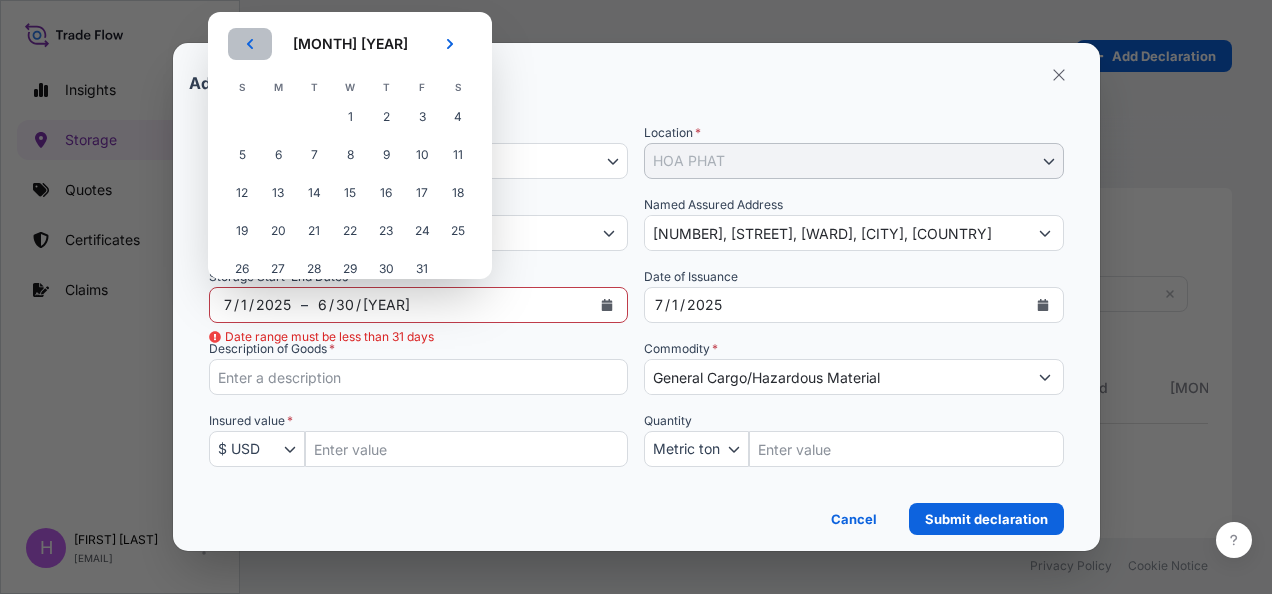 click 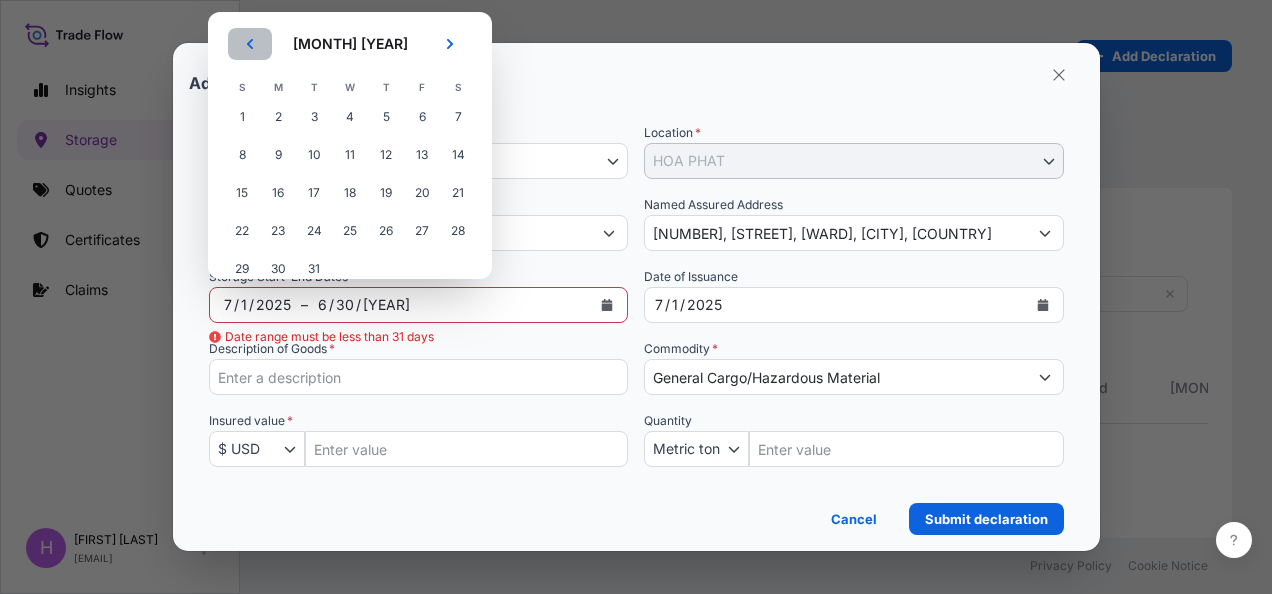 click 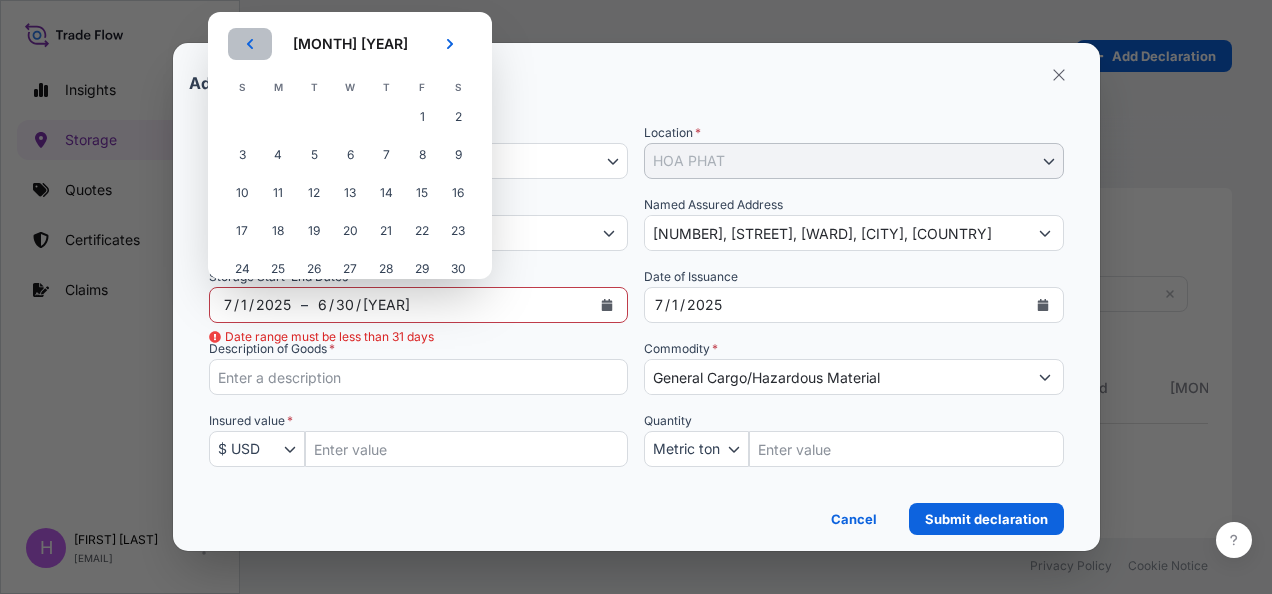 click 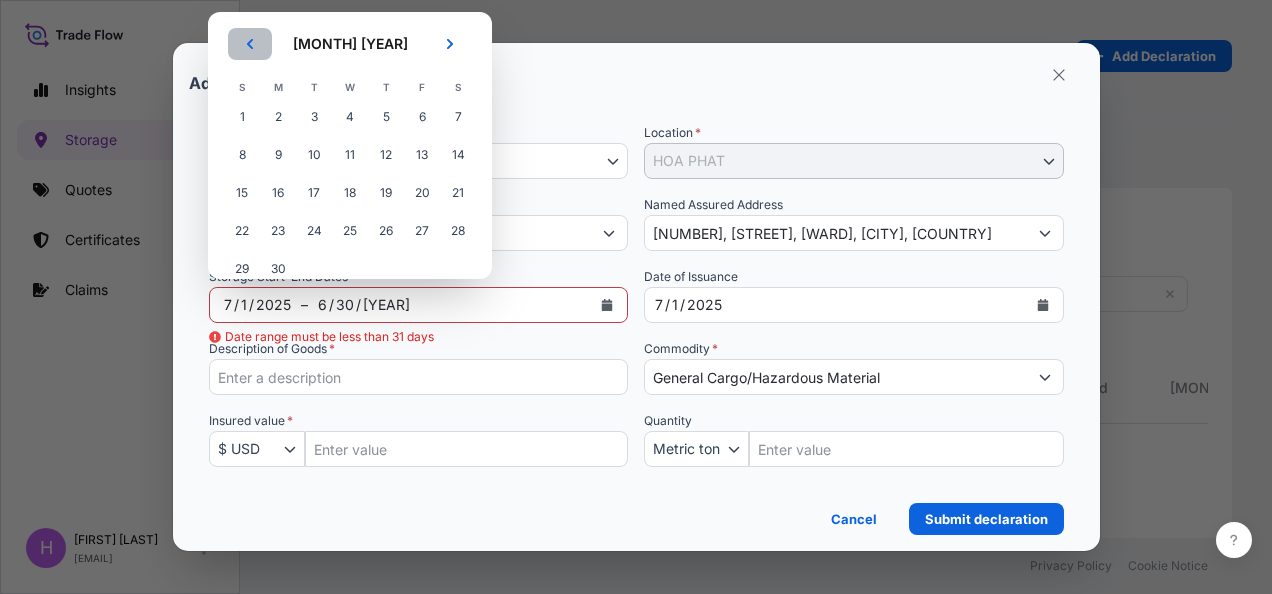 click 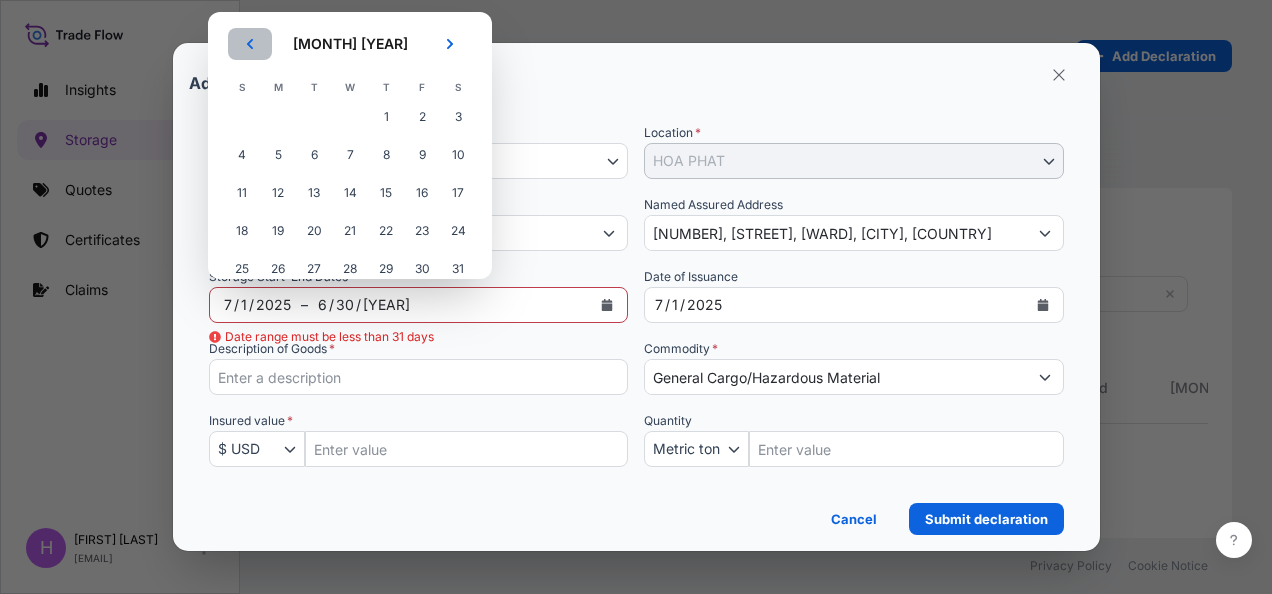 click 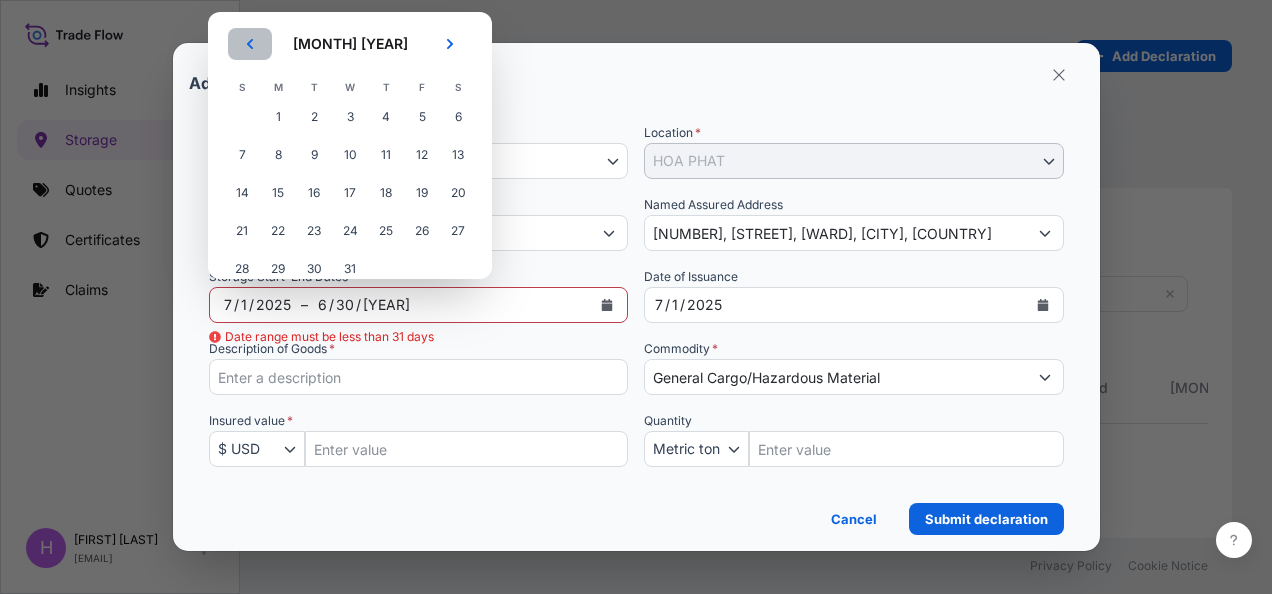 click 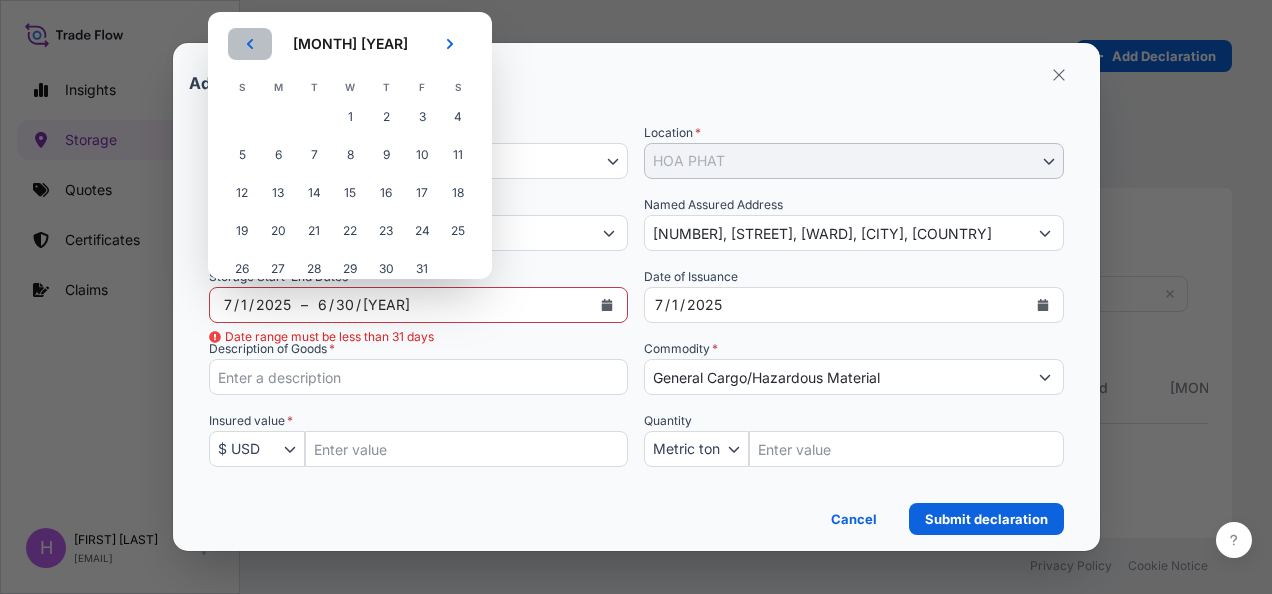 click 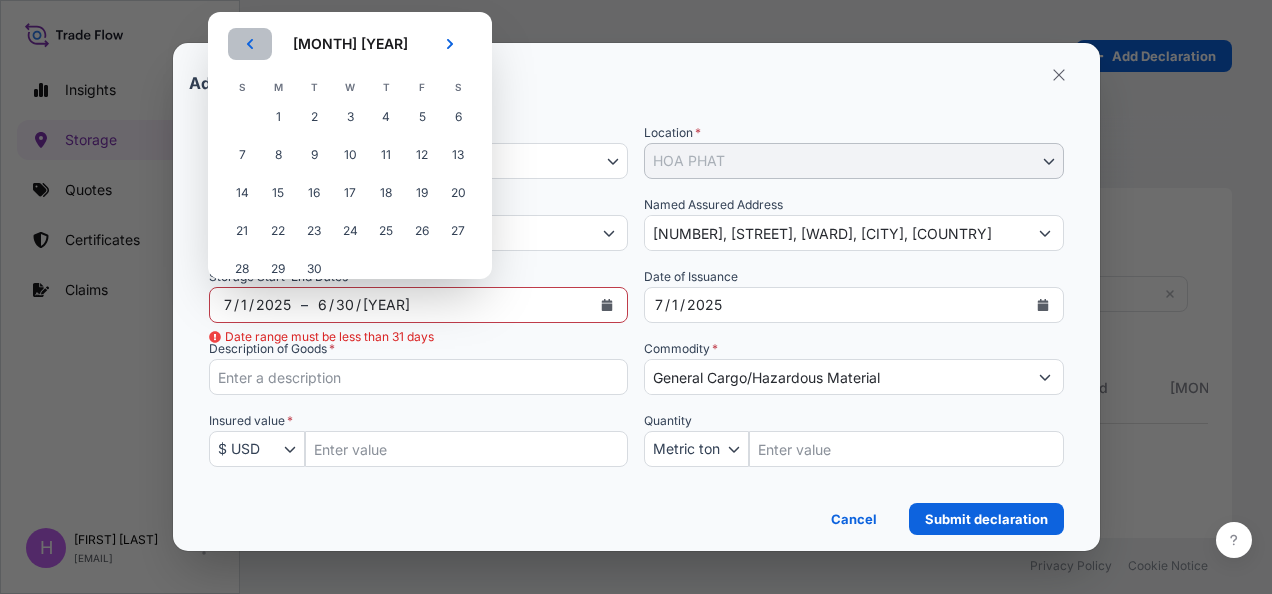 click 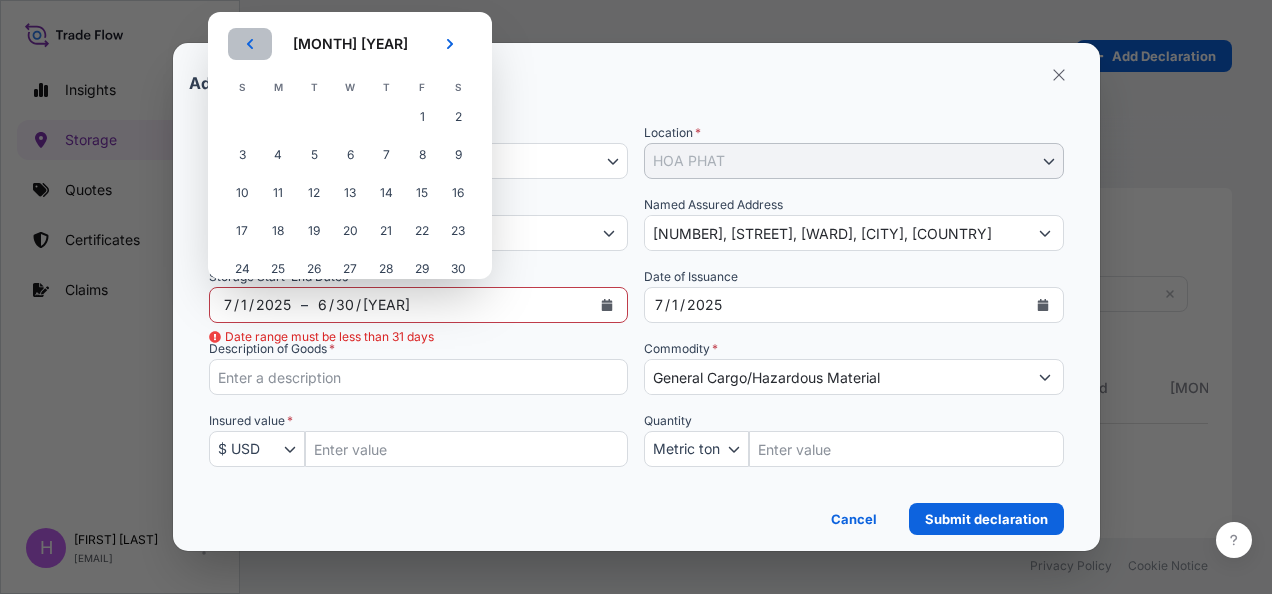click 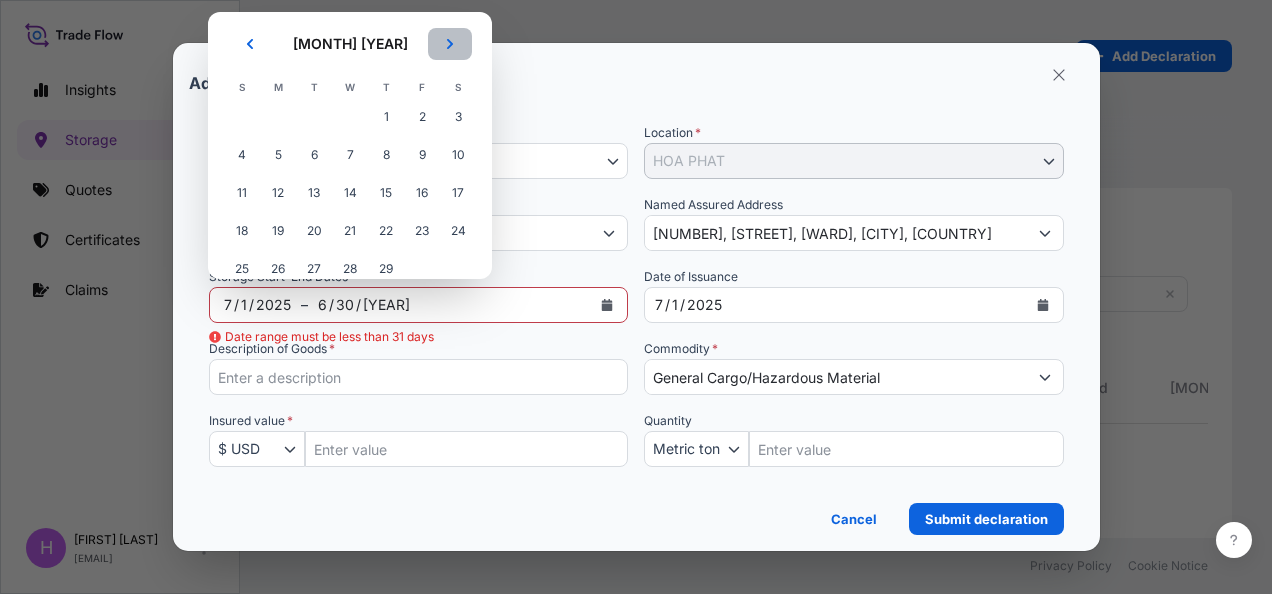 click at bounding box center [450, 44] 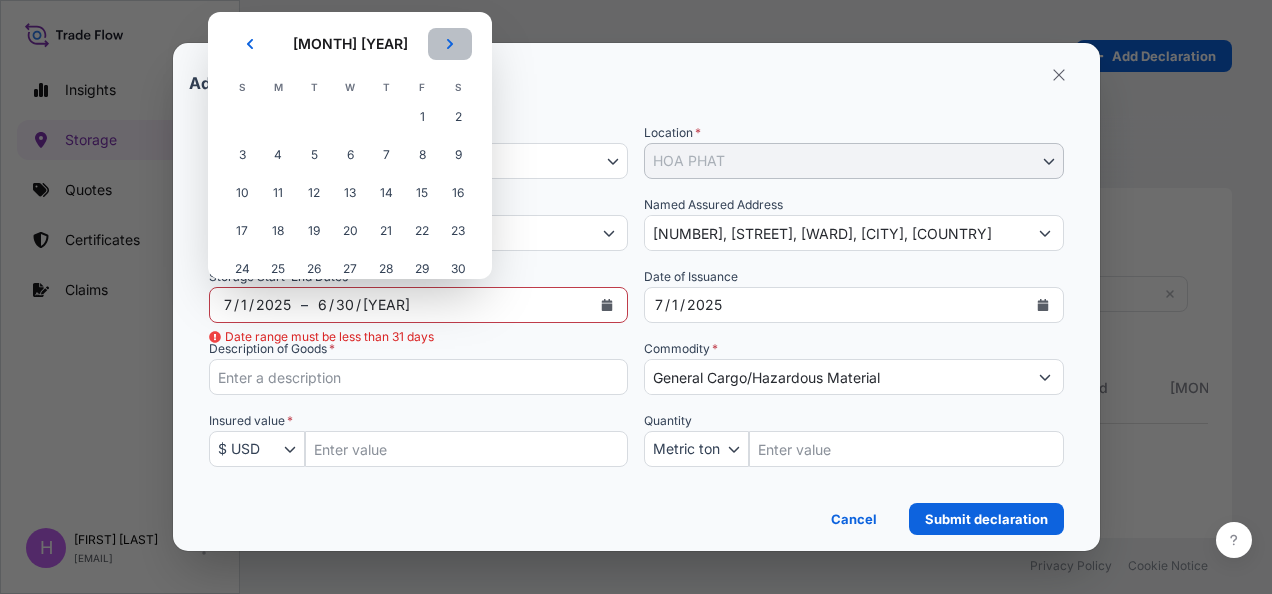click at bounding box center (450, 44) 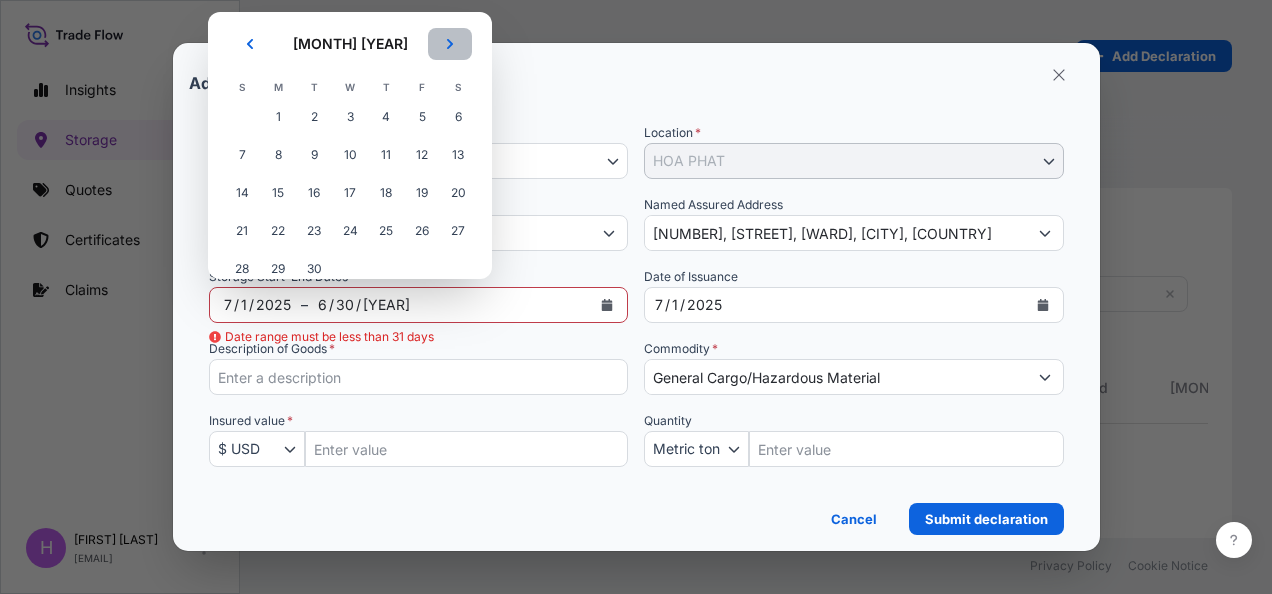 click at bounding box center (450, 44) 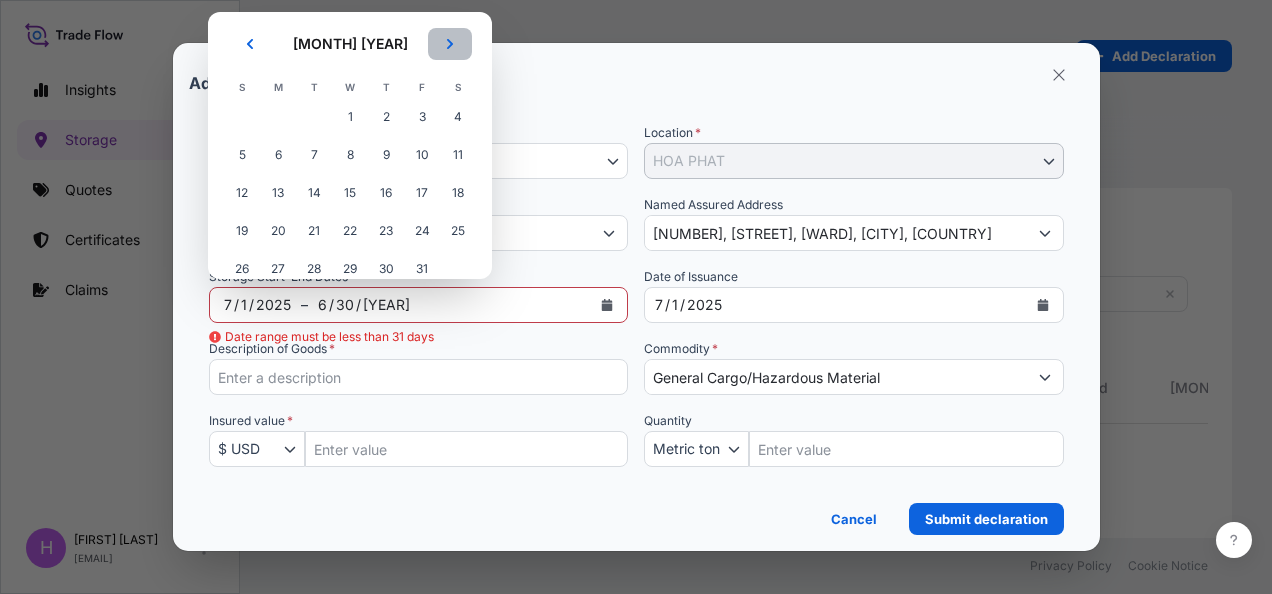 click at bounding box center [450, 44] 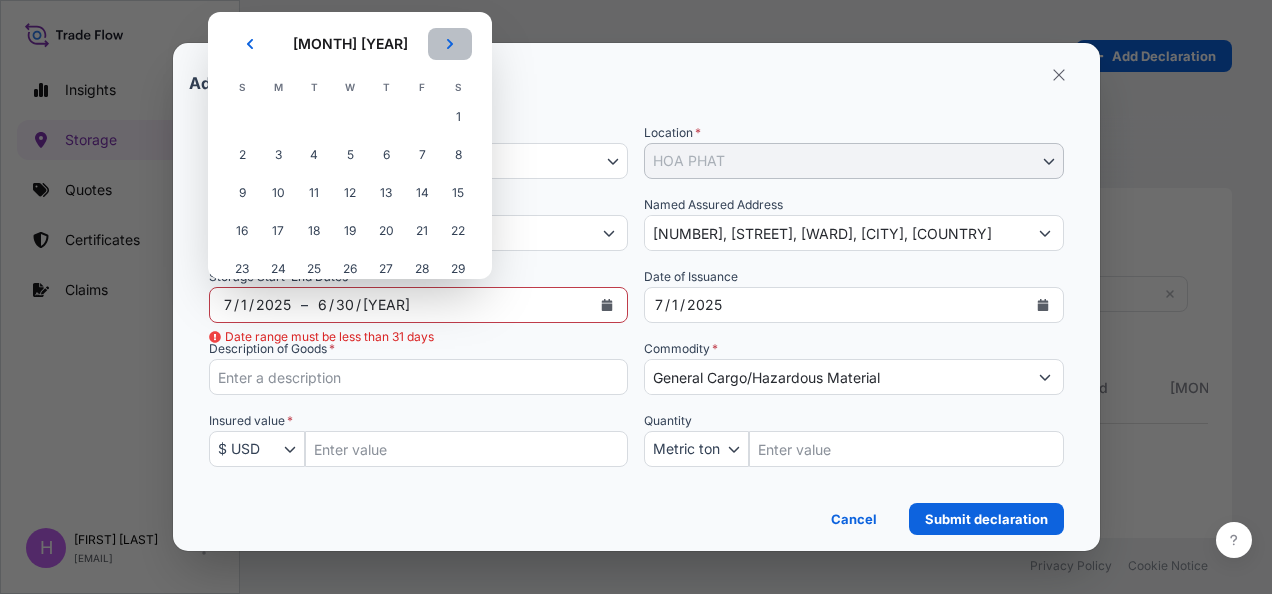 click at bounding box center [450, 44] 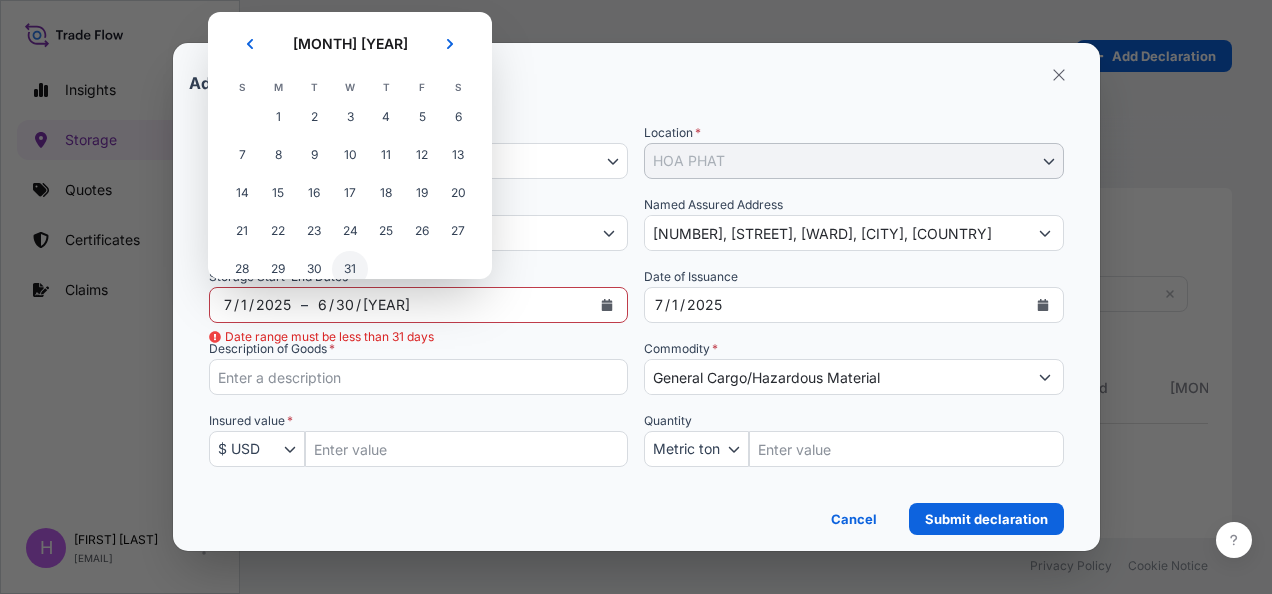 click on "31" at bounding box center (350, 269) 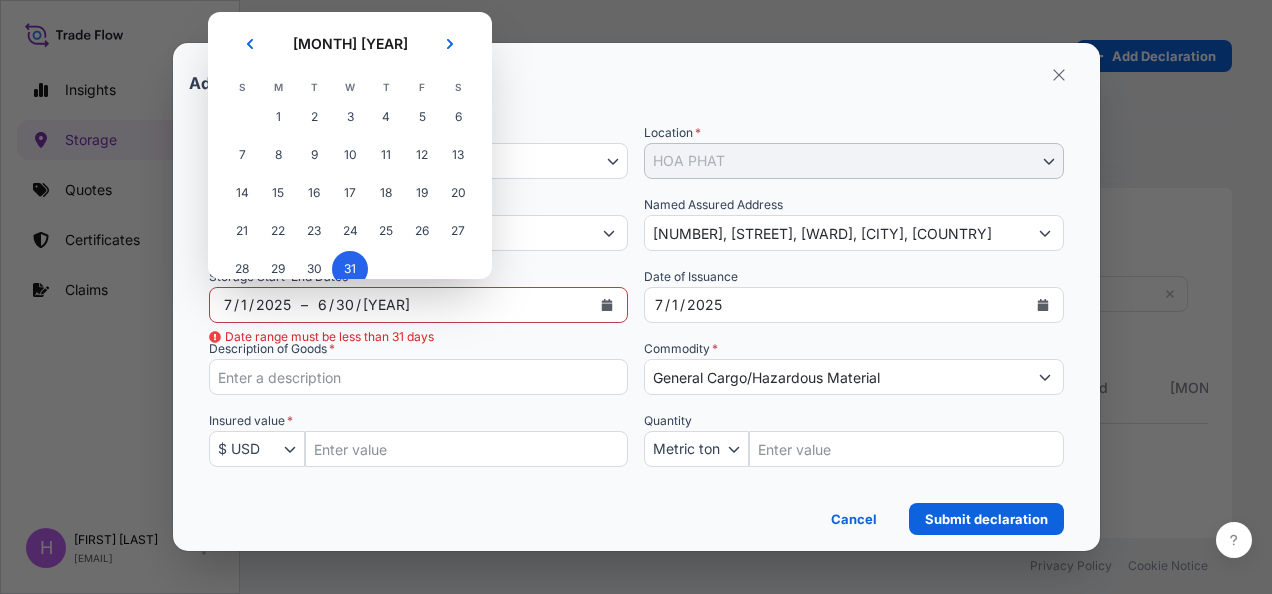 click on "31" at bounding box center (350, 269) 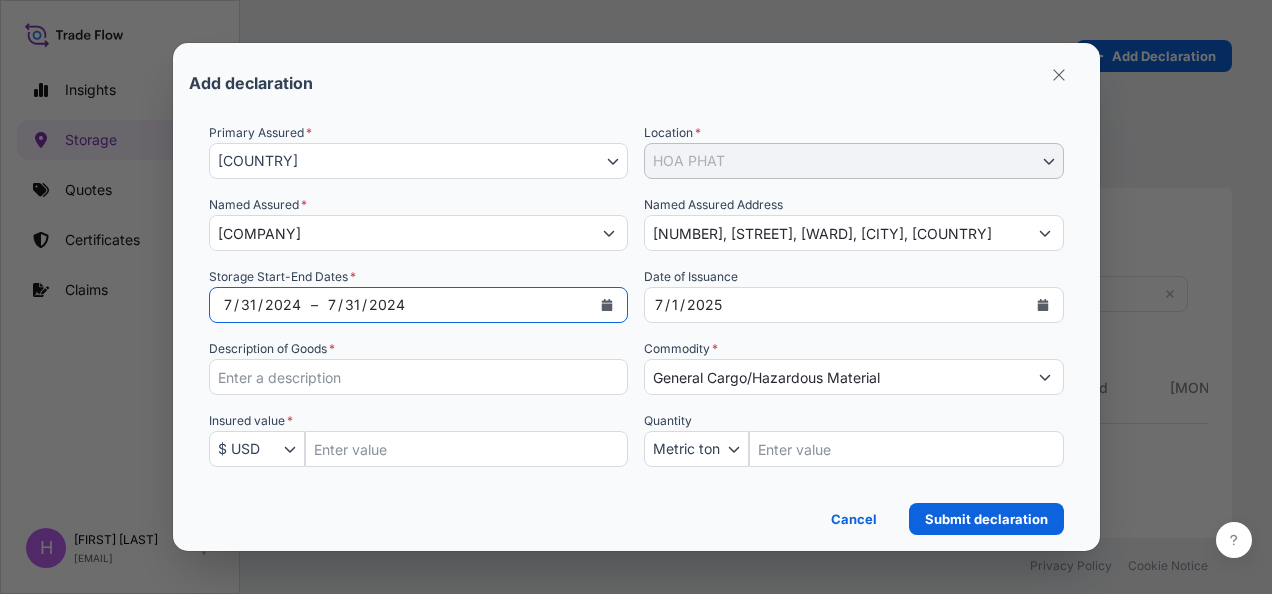 click on "2024" at bounding box center [283, 305] 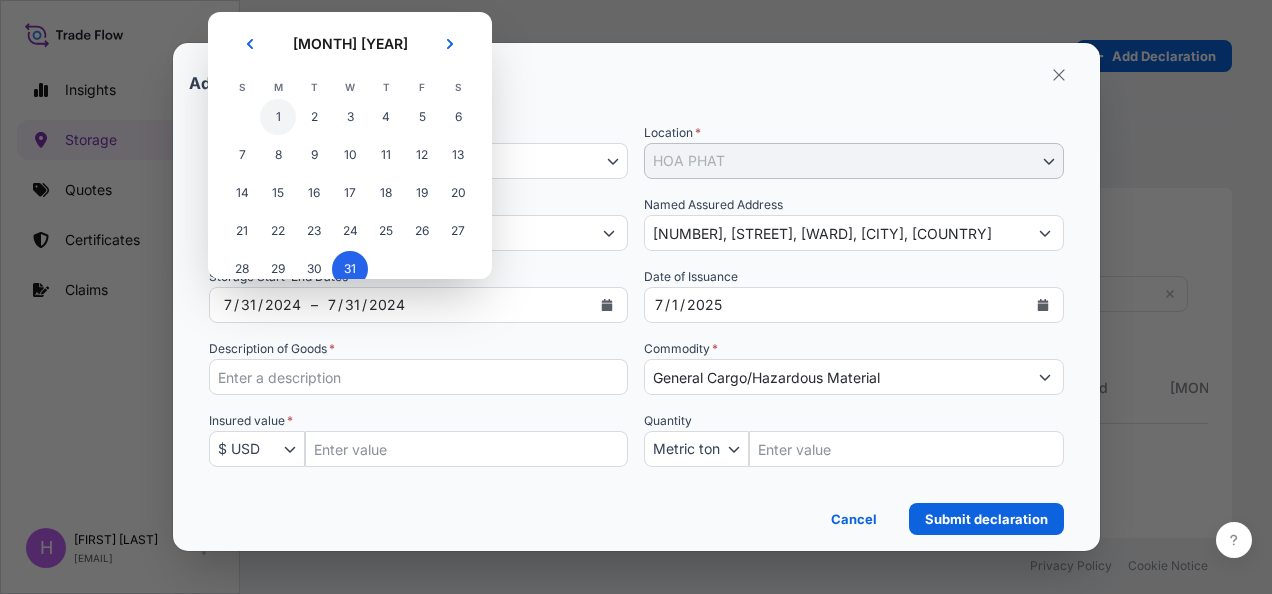 click on "1" at bounding box center (278, 117) 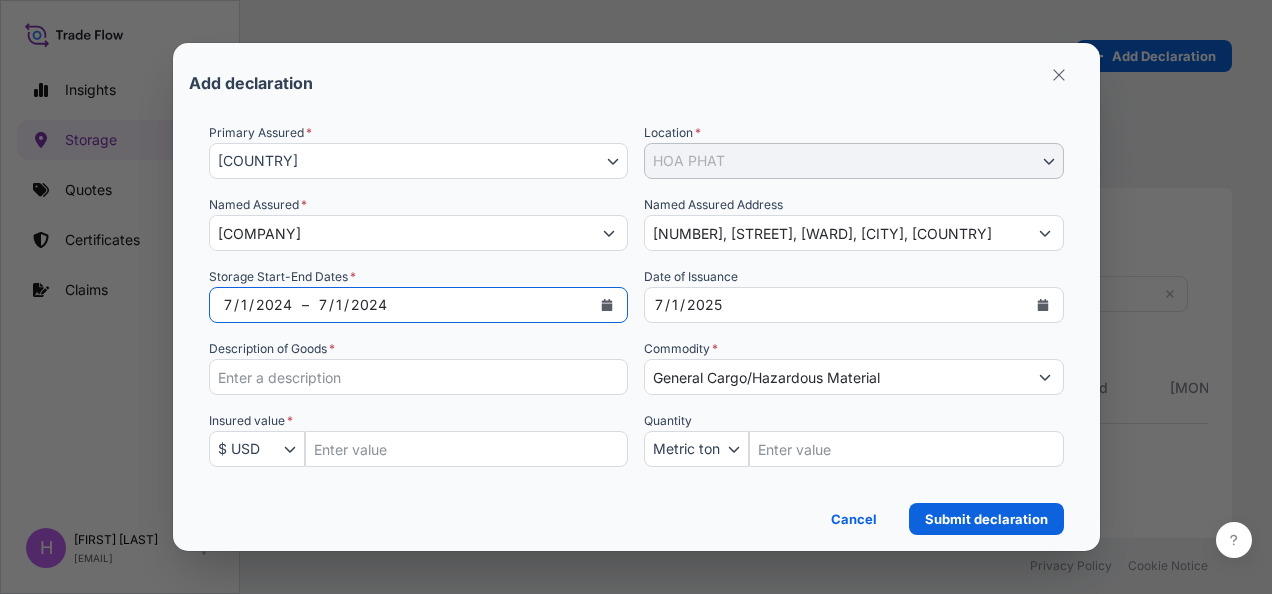 click on "2024" at bounding box center (369, 305) 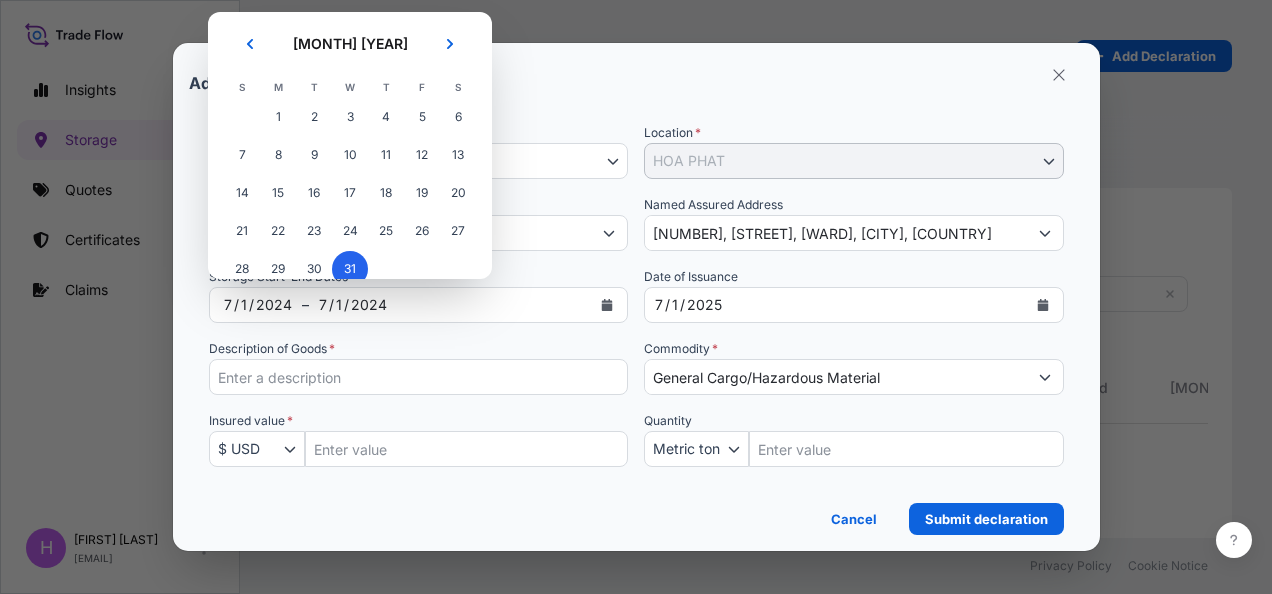 click on "31" at bounding box center (350, 269) 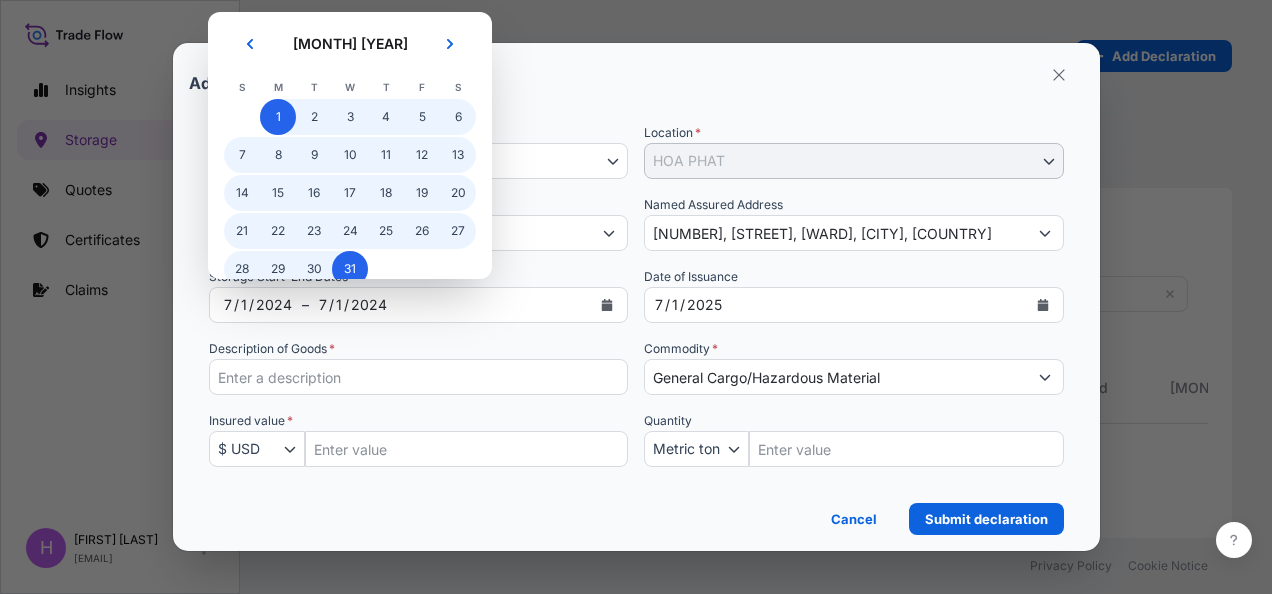 click on "1" at bounding box center [278, 117] 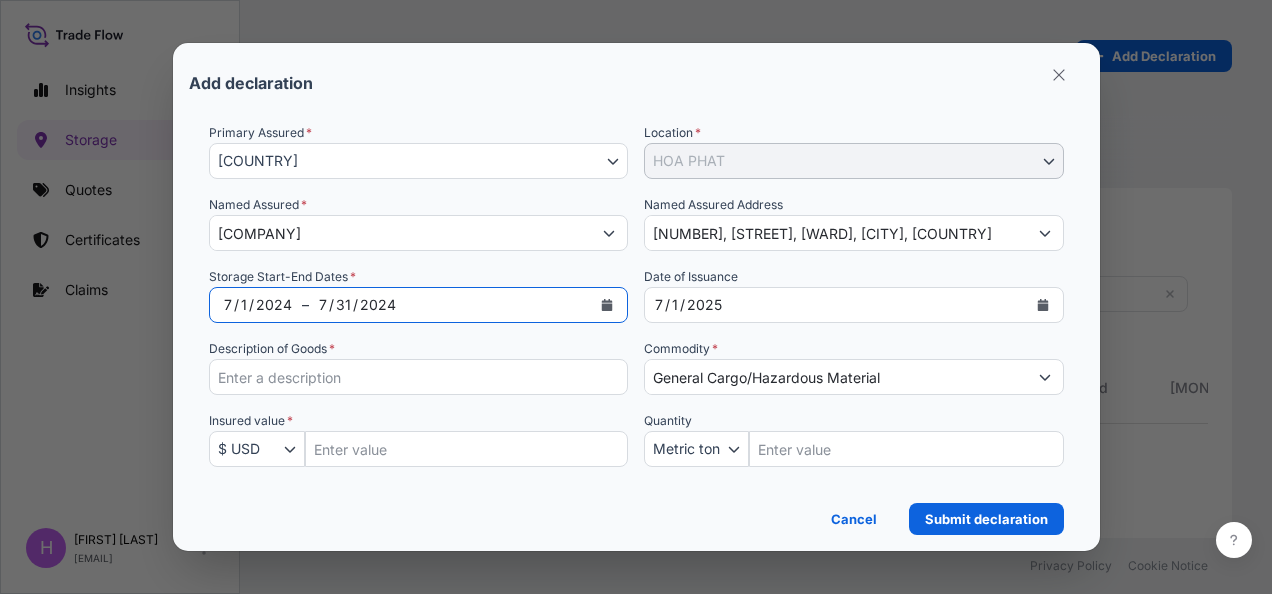 click on "Description of Goods *" at bounding box center [419, 367] 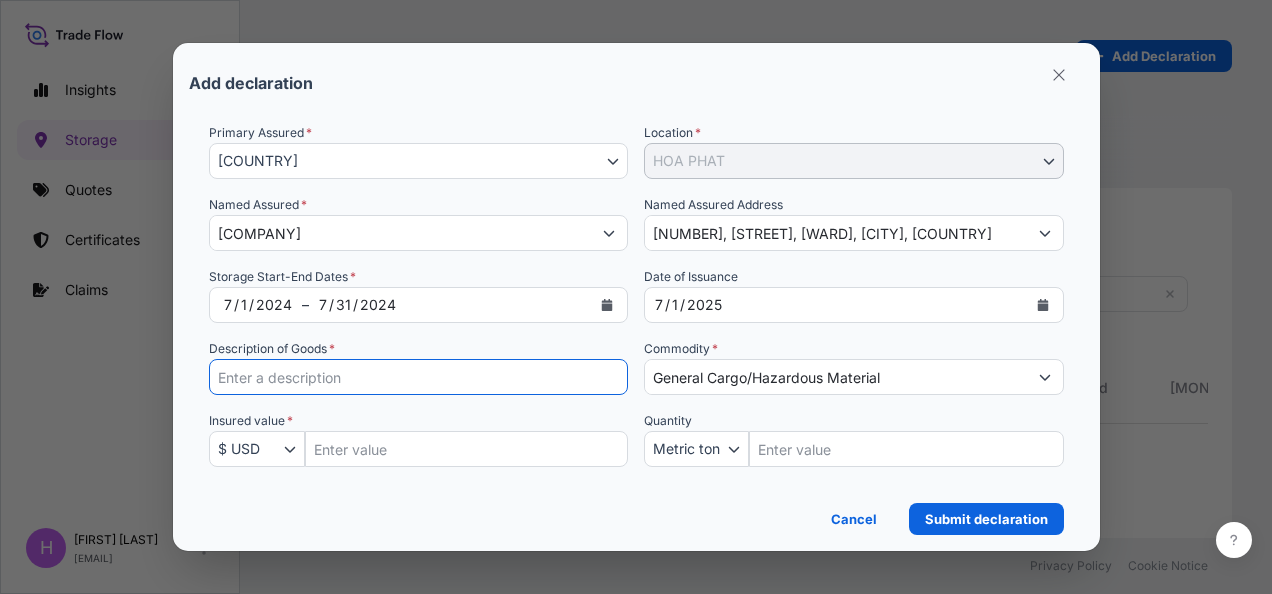 click on "Description of Goods *" at bounding box center [419, 377] 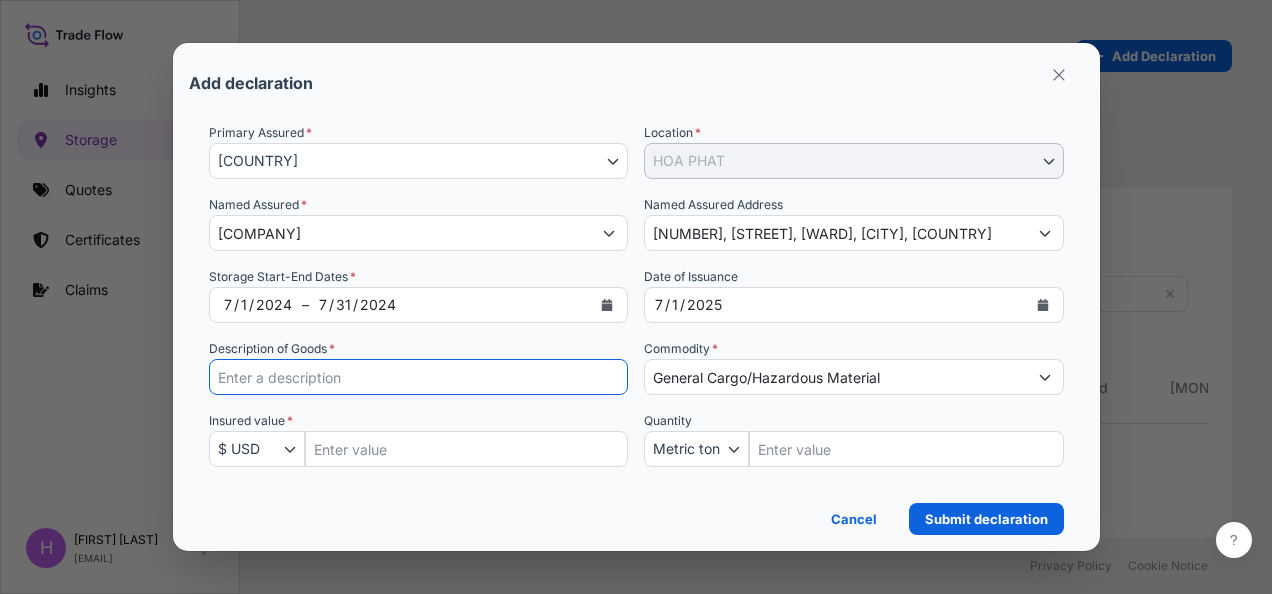 paste on "Chemical, DG and Non-DG" 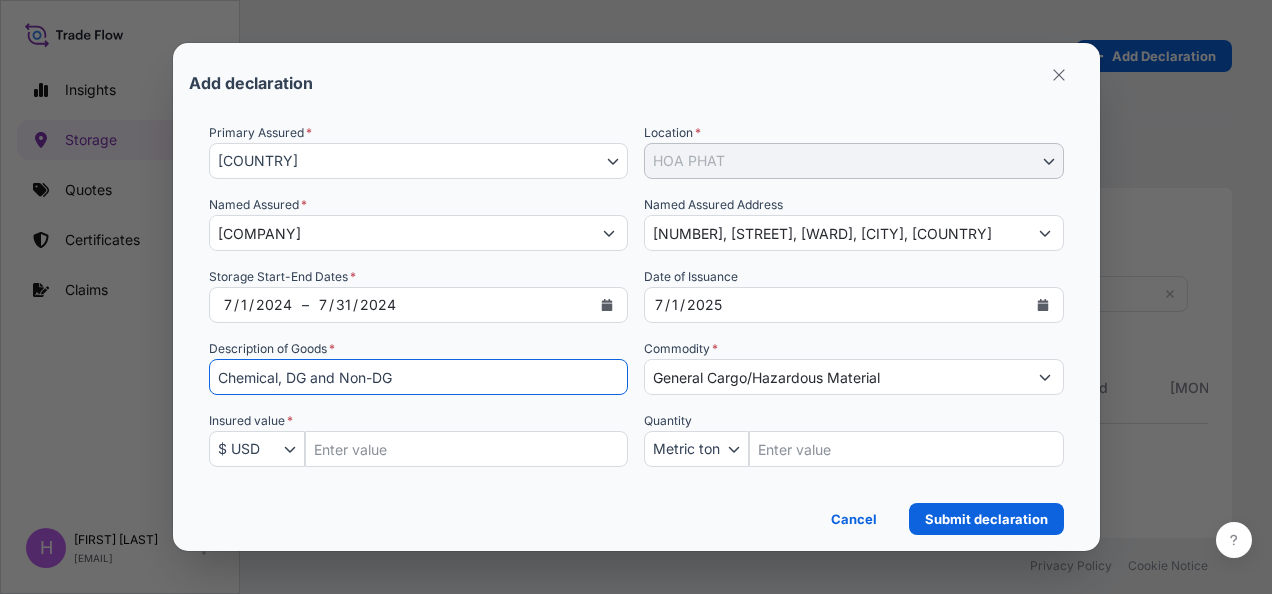 type on "Chemical, DG and Non-DG" 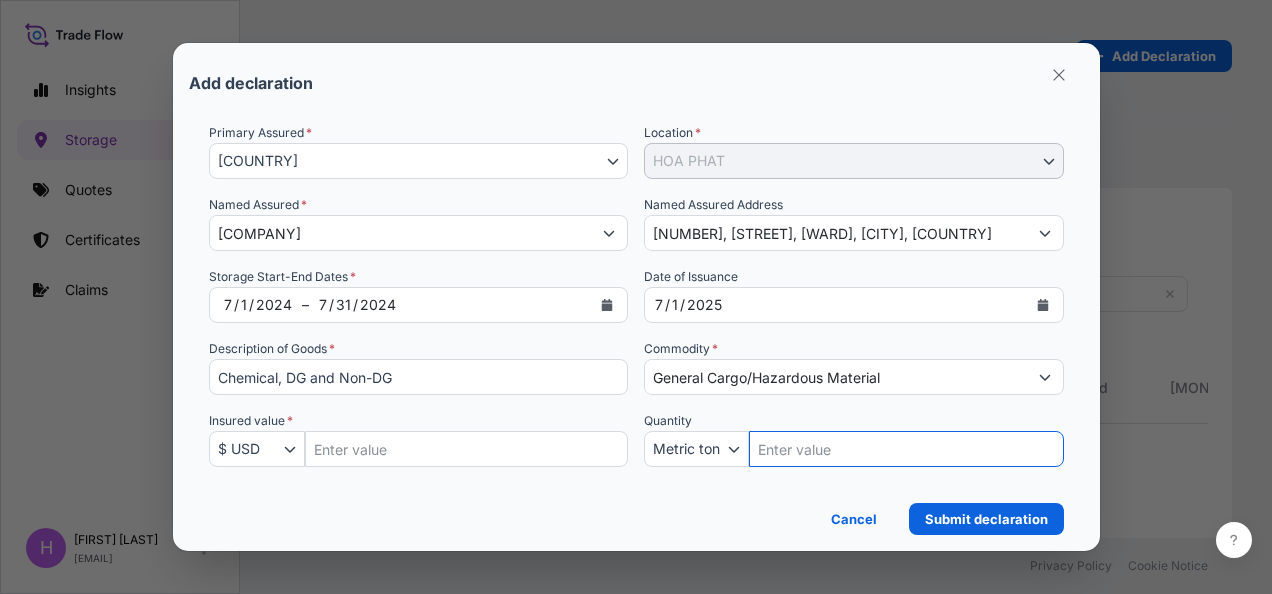 click at bounding box center (906, 449) 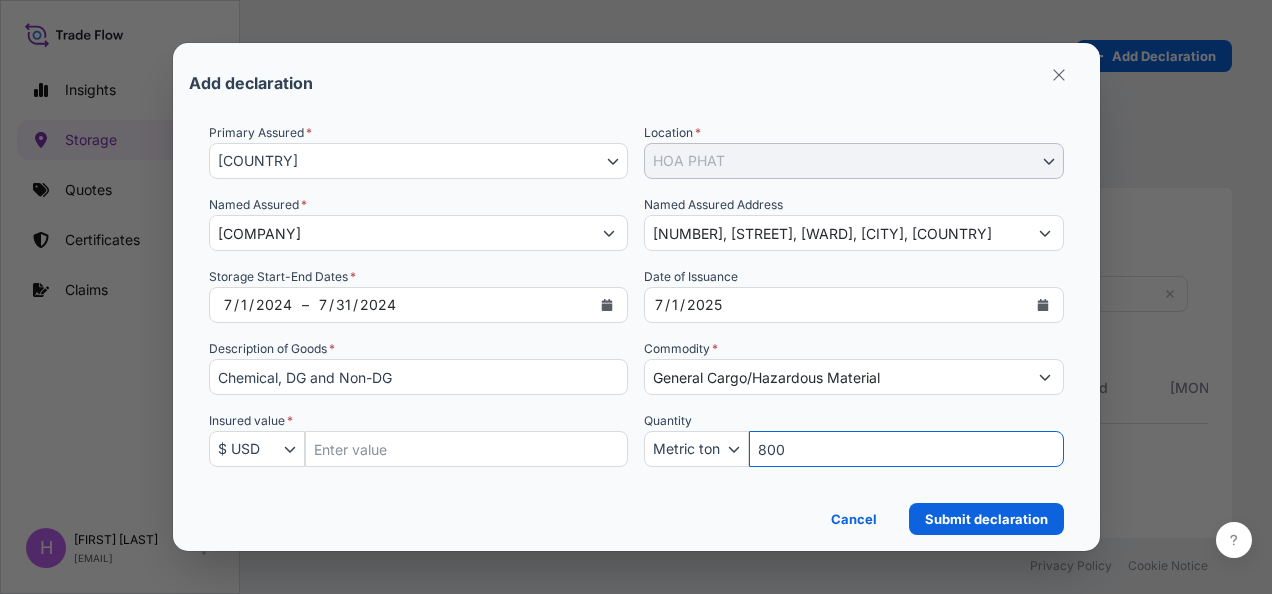 type on "800" 